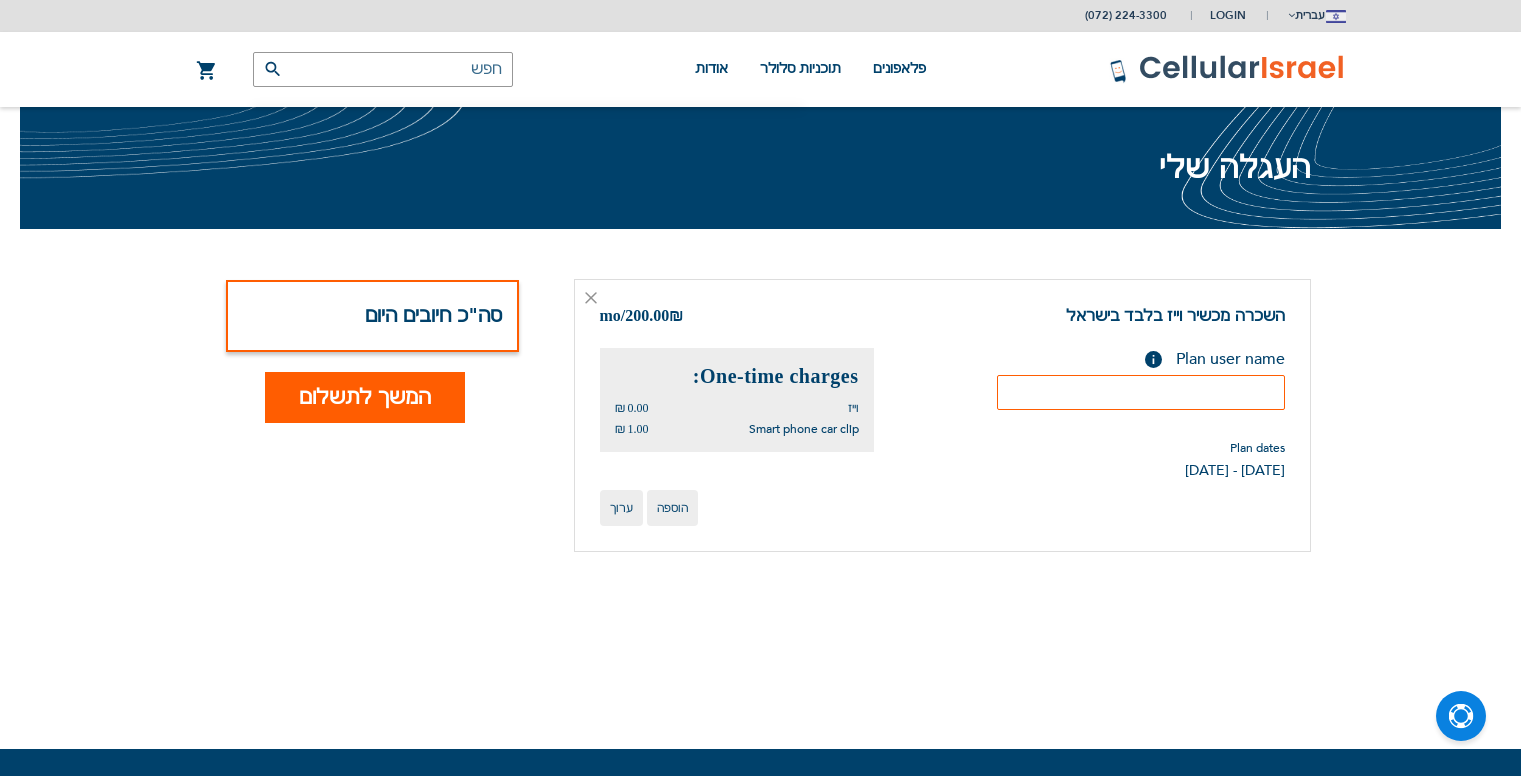 scroll, scrollTop: 0, scrollLeft: 0, axis: both 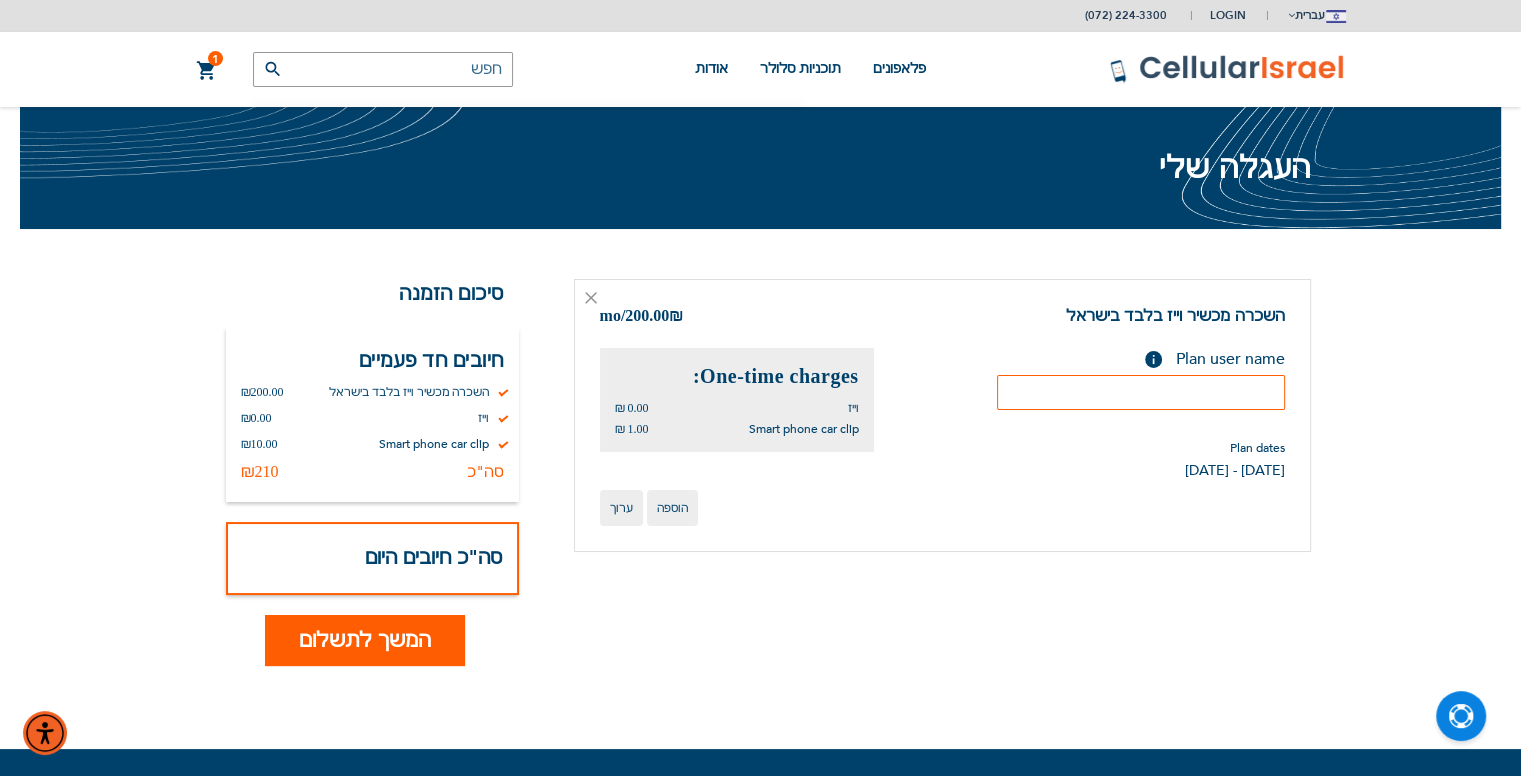 click at bounding box center (1141, 392) 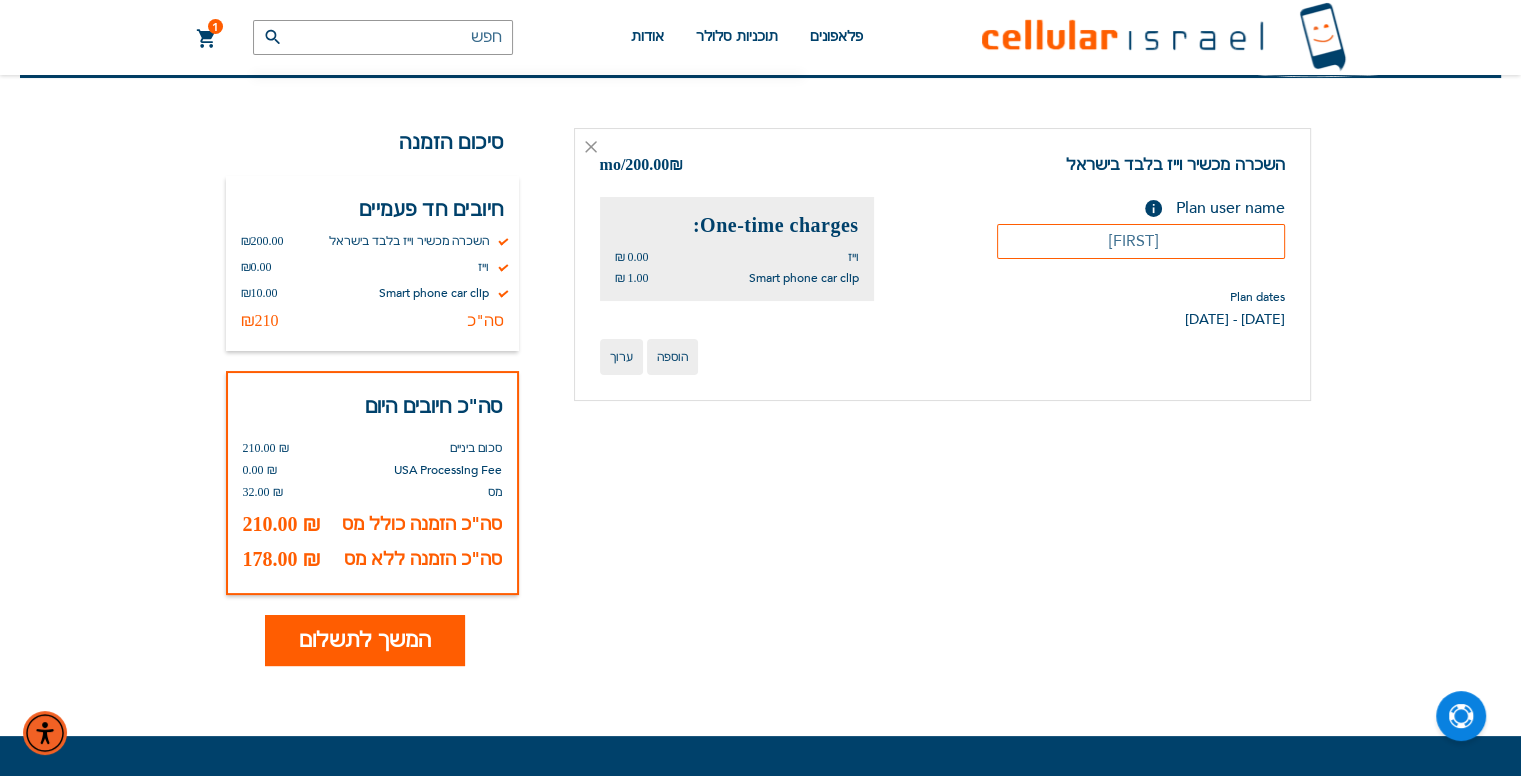 scroll, scrollTop: 168, scrollLeft: 0, axis: vertical 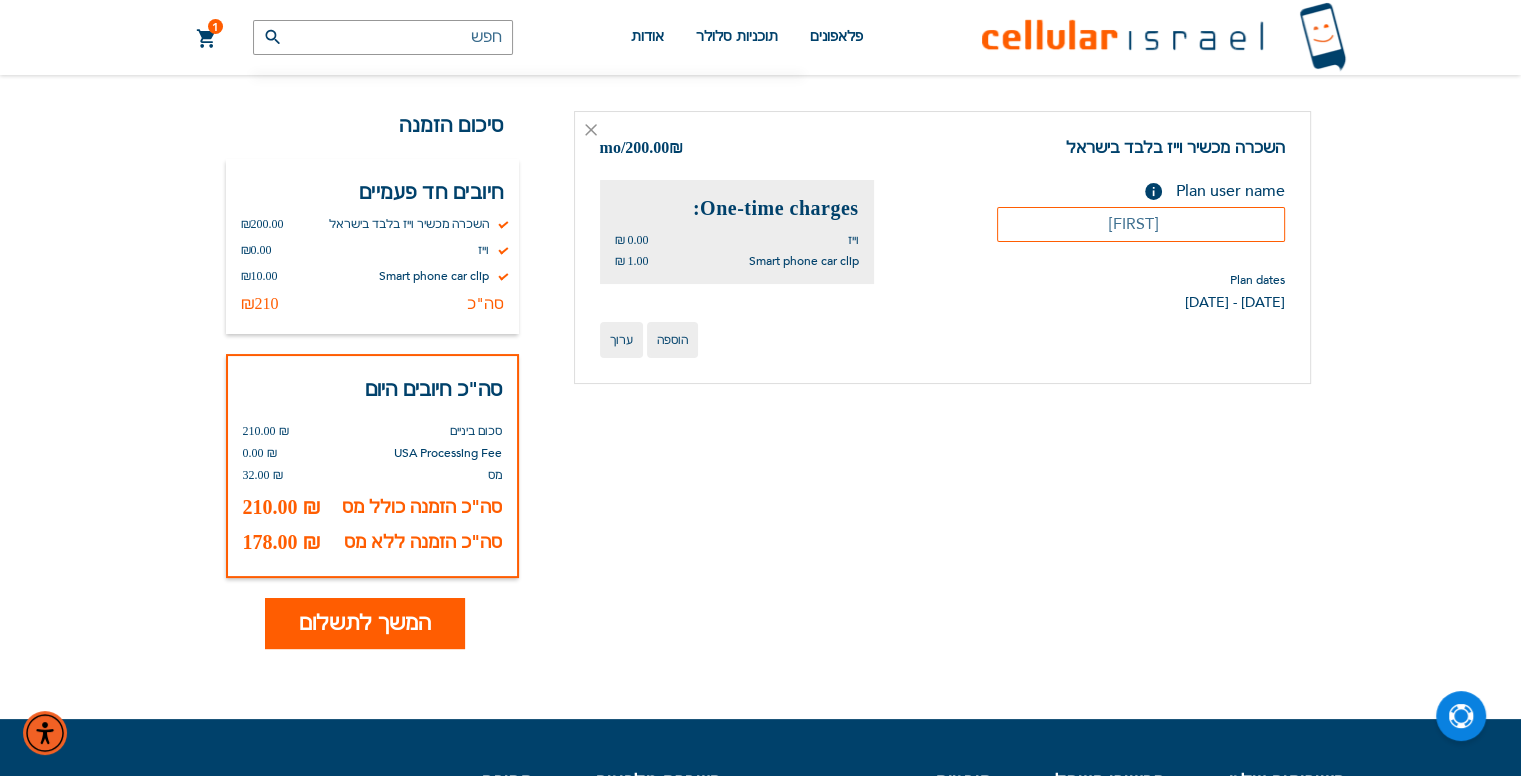 type on "[FIRST]" 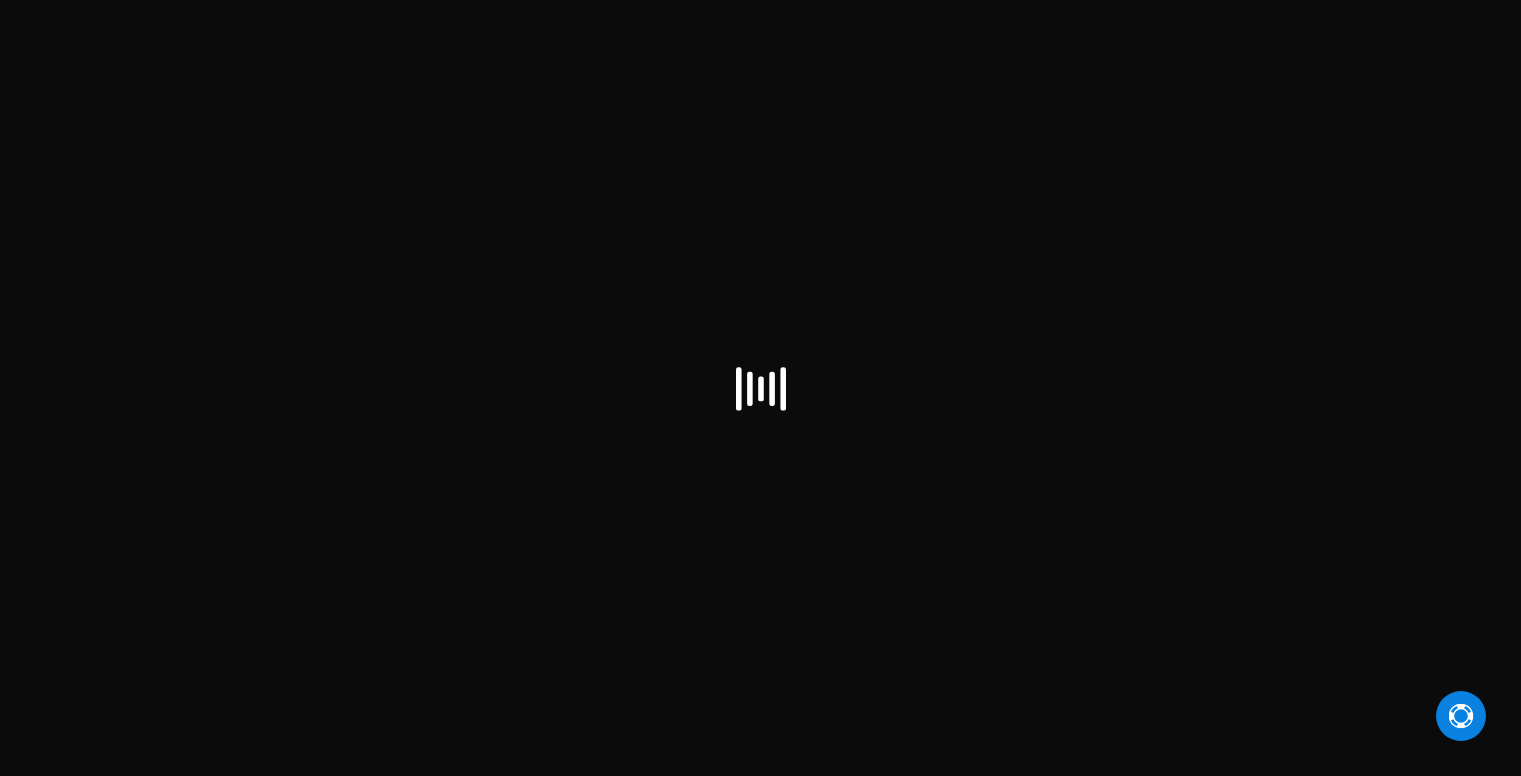 scroll, scrollTop: 0, scrollLeft: 0, axis: both 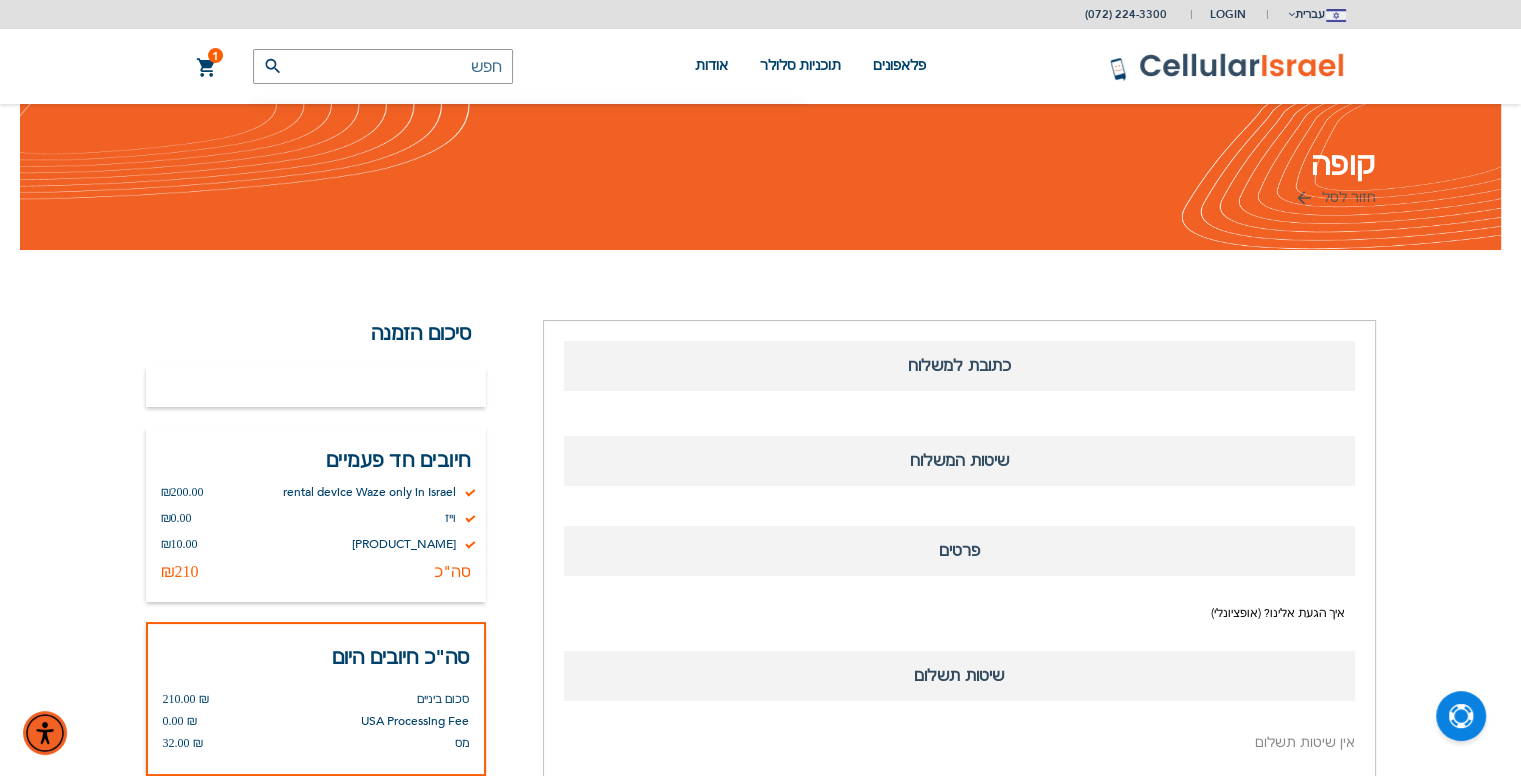 select on "IL" 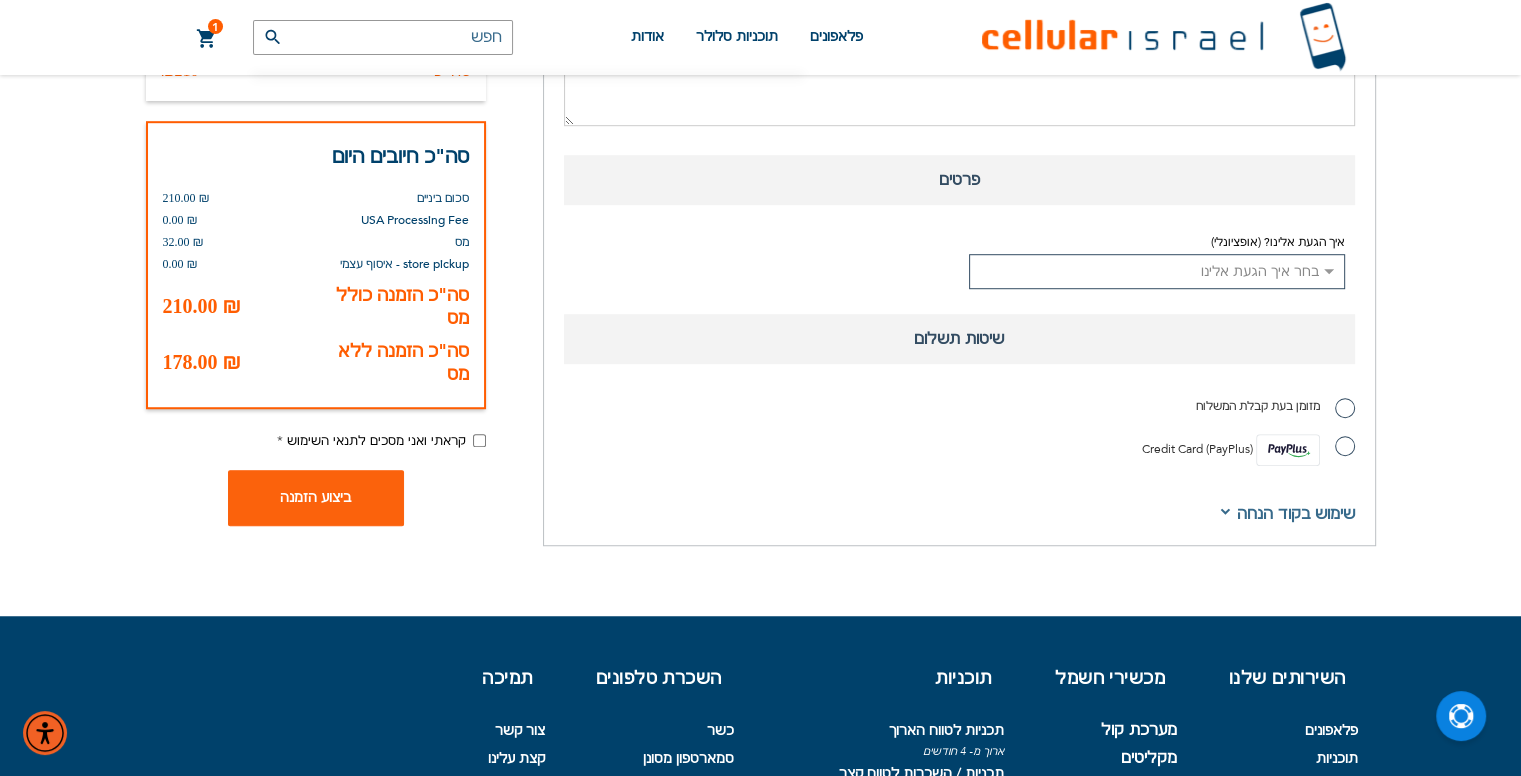 scroll, scrollTop: 1314, scrollLeft: 0, axis: vertical 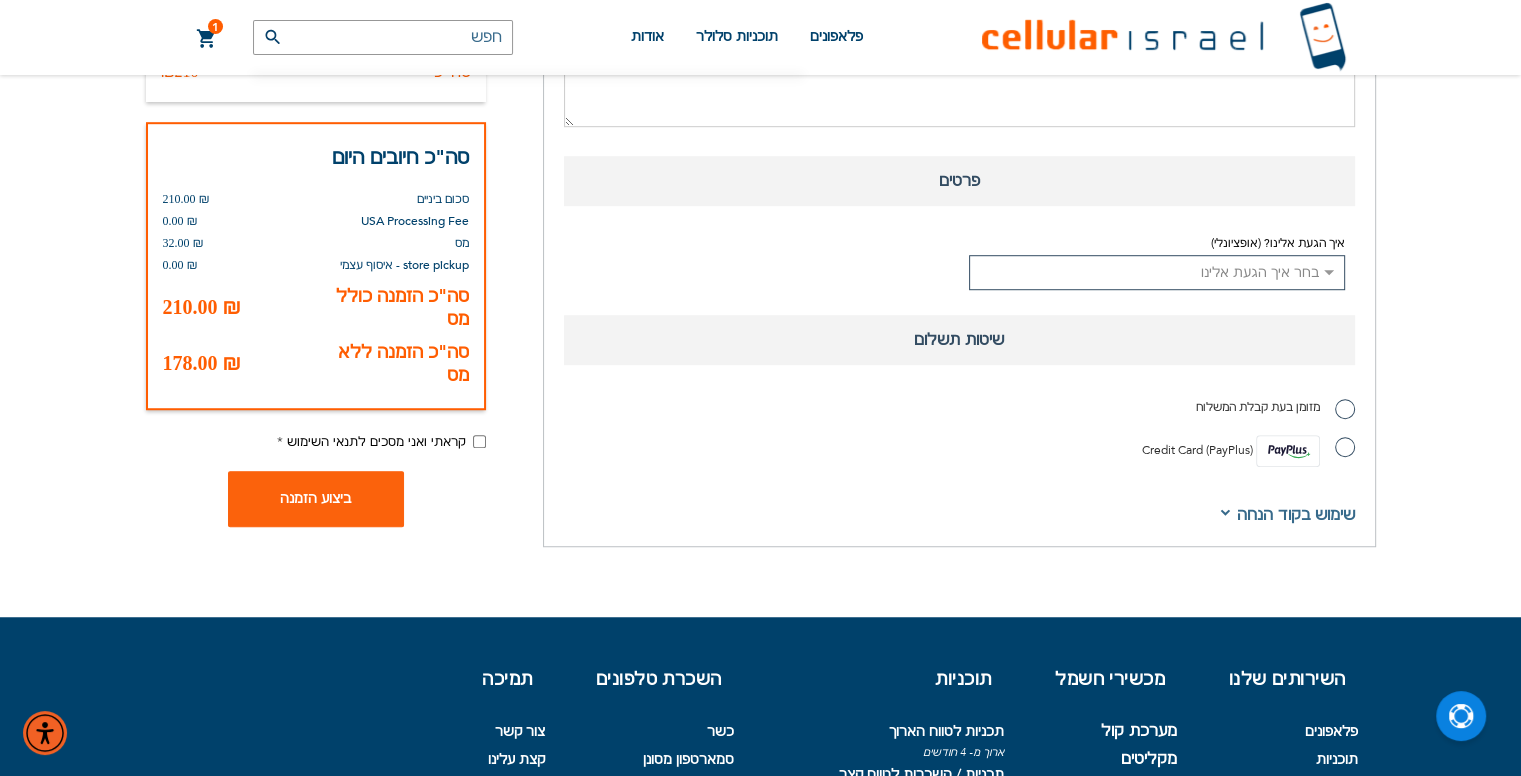 click on "מזומן בעת קבלת המשלוח" at bounding box center (1275, 407) 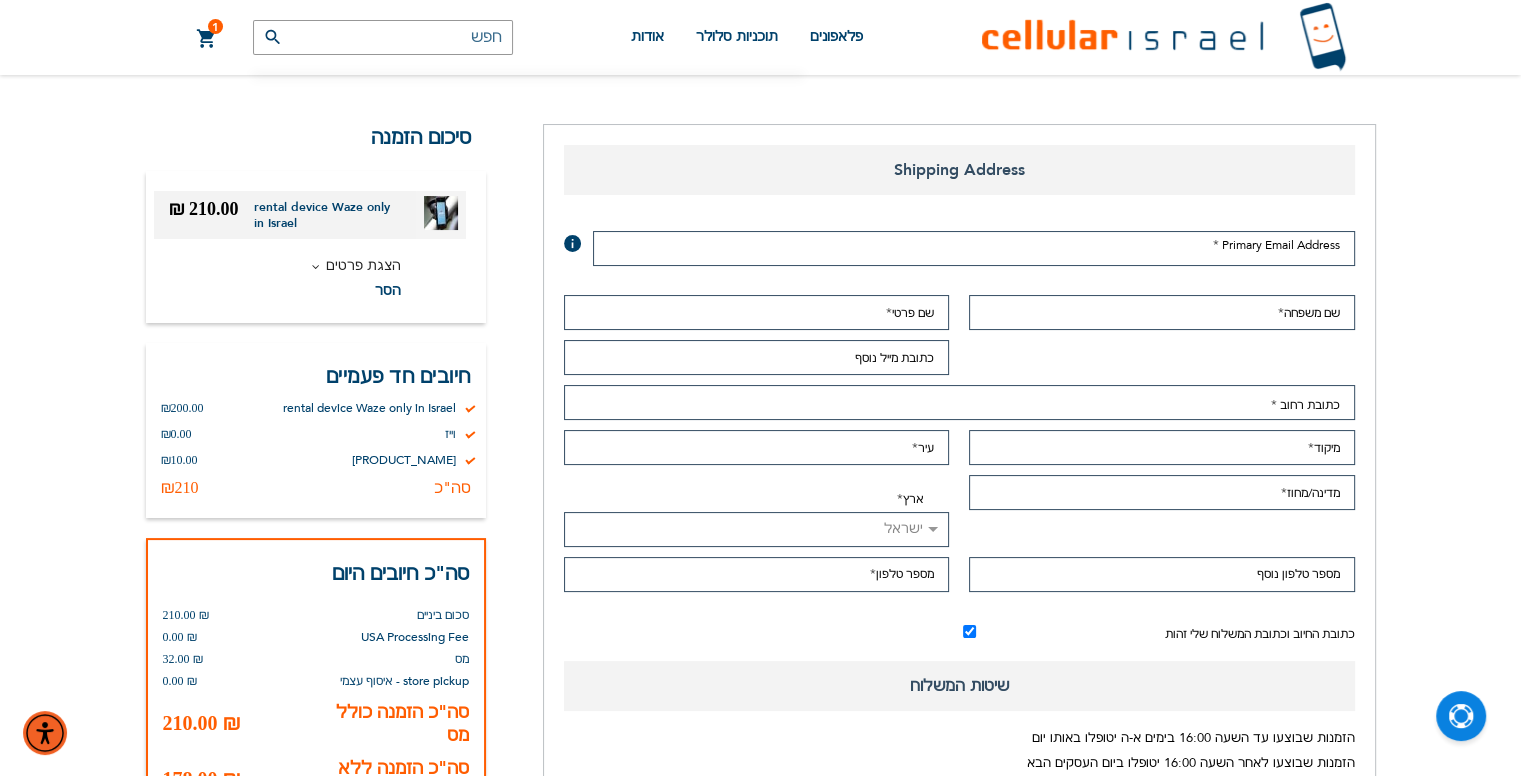 scroll, scrollTop: 194, scrollLeft: 0, axis: vertical 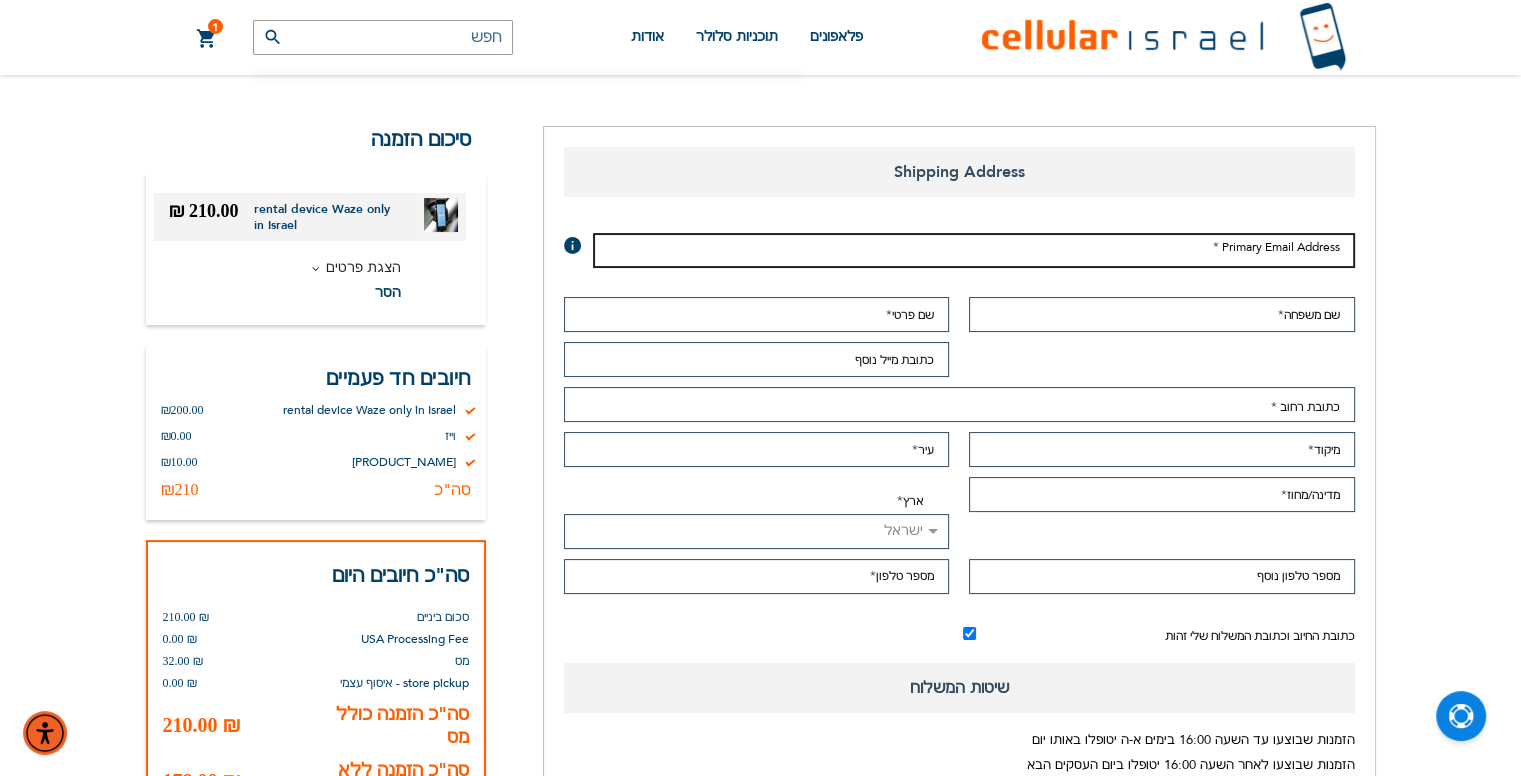 click on "כתובת דוא"ל" at bounding box center [973, 250] 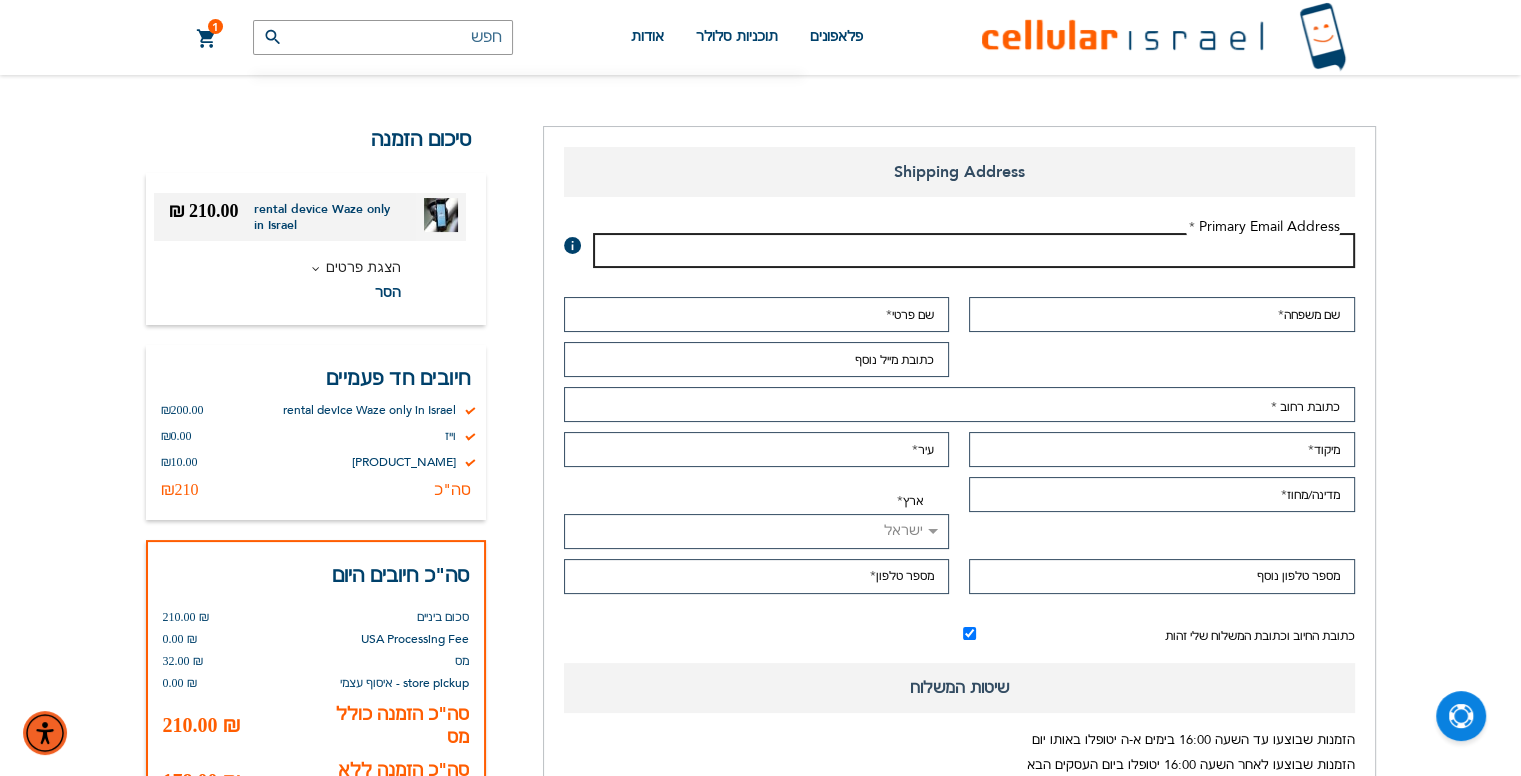type on "[EMAIL]" 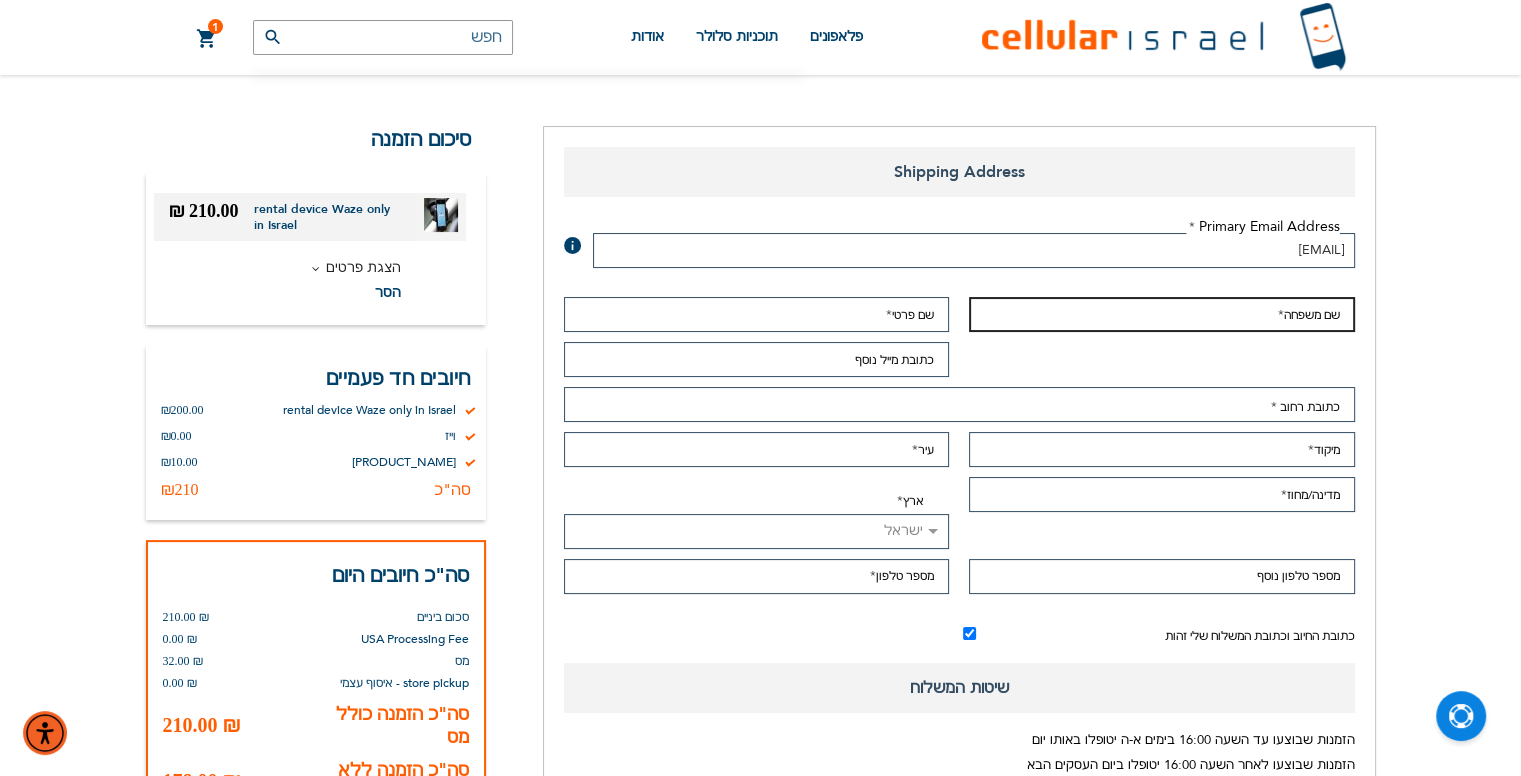 click on "שם משפחה" at bounding box center [1162, 314] 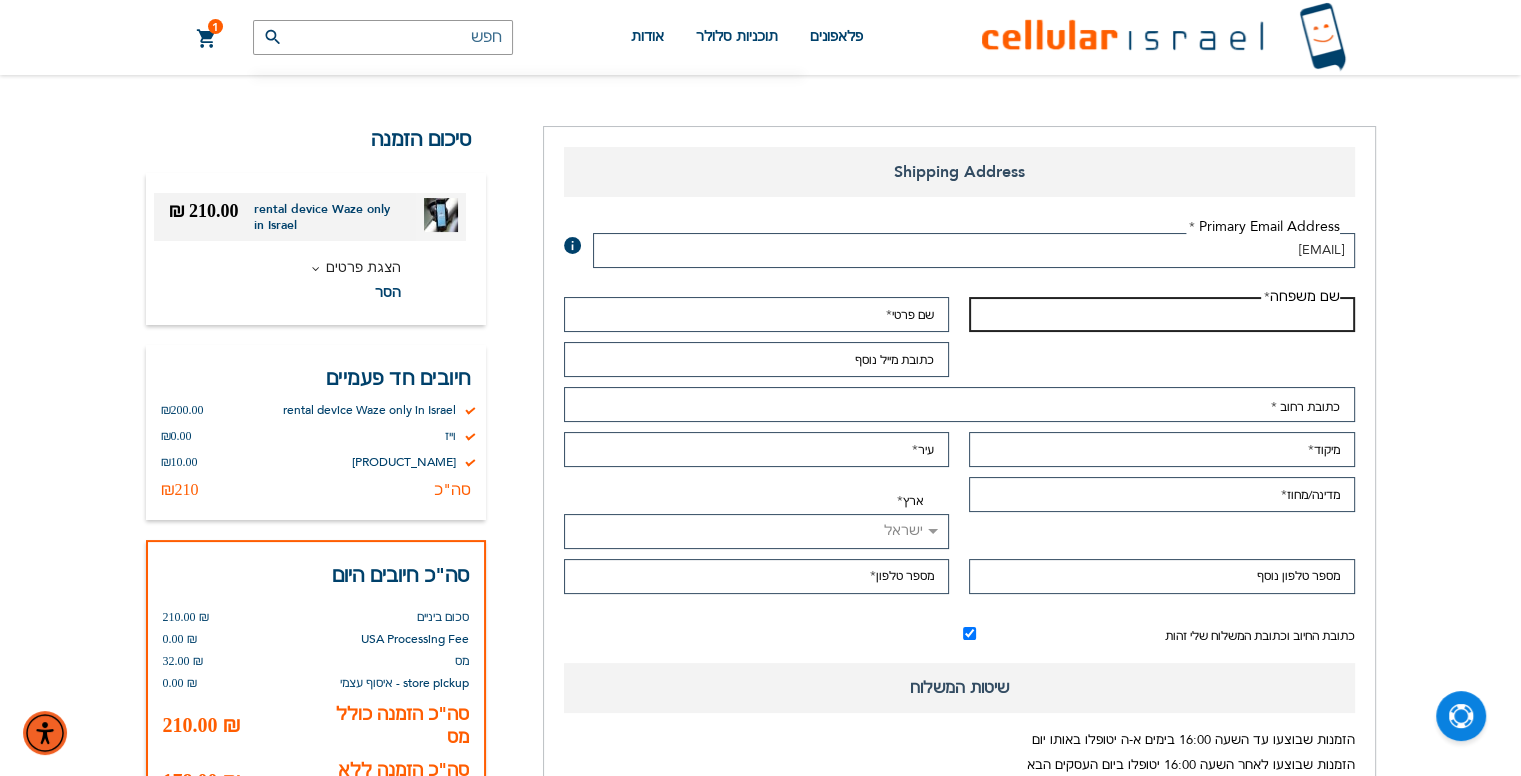 type on "[FIRST_NAME] [LAST_NAME]" 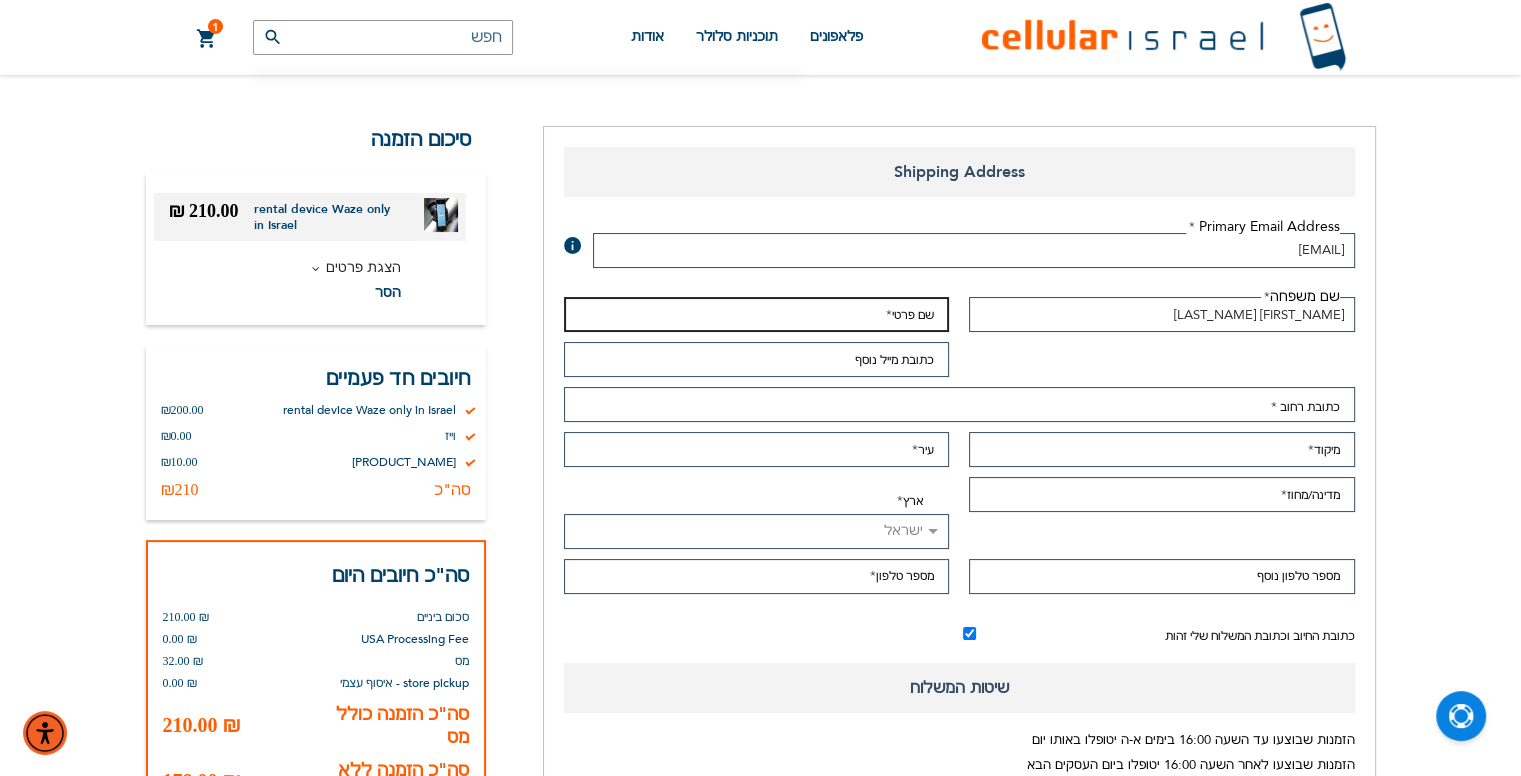 type on "[FIRST_NAME]" 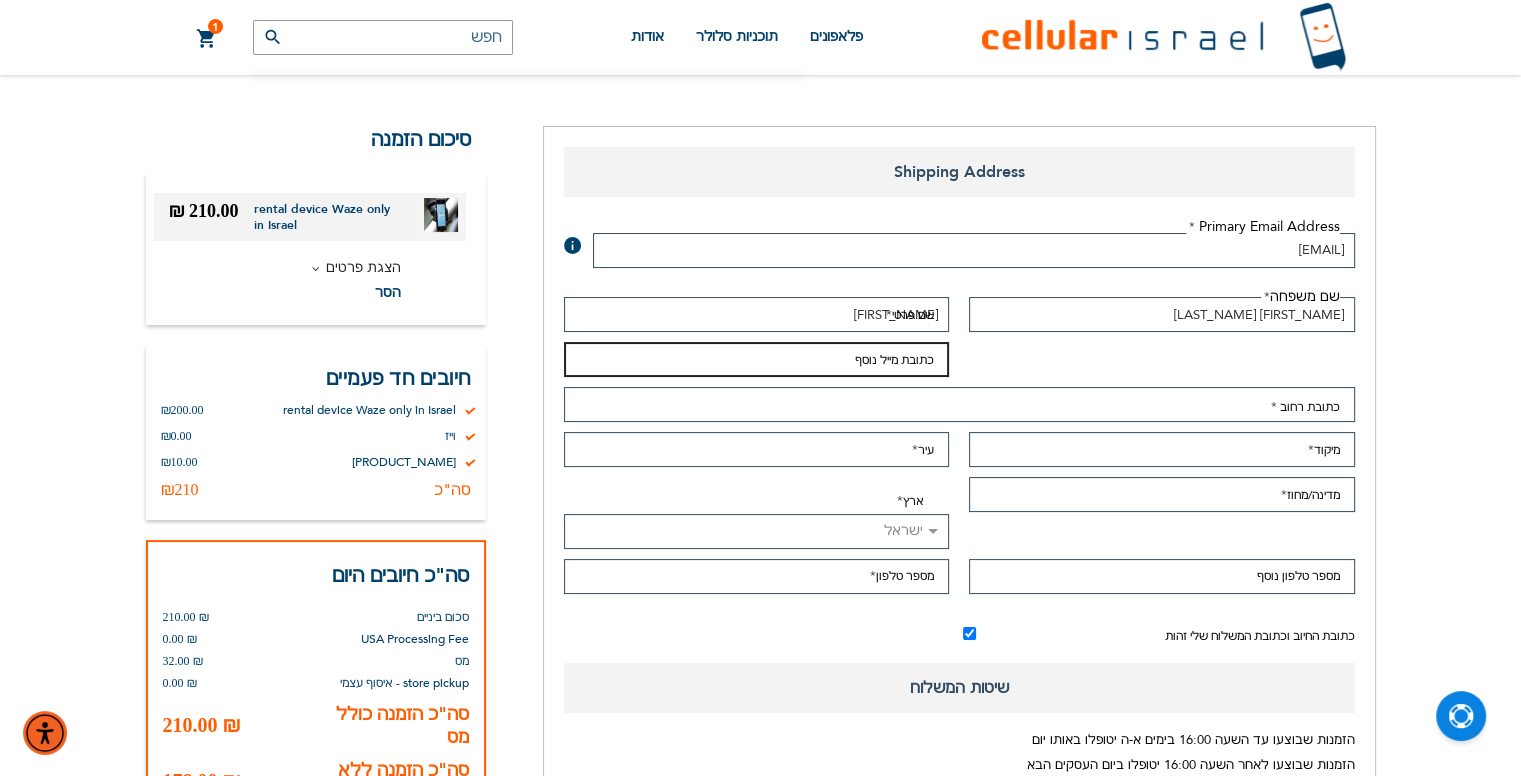 type on "[EMAIL]" 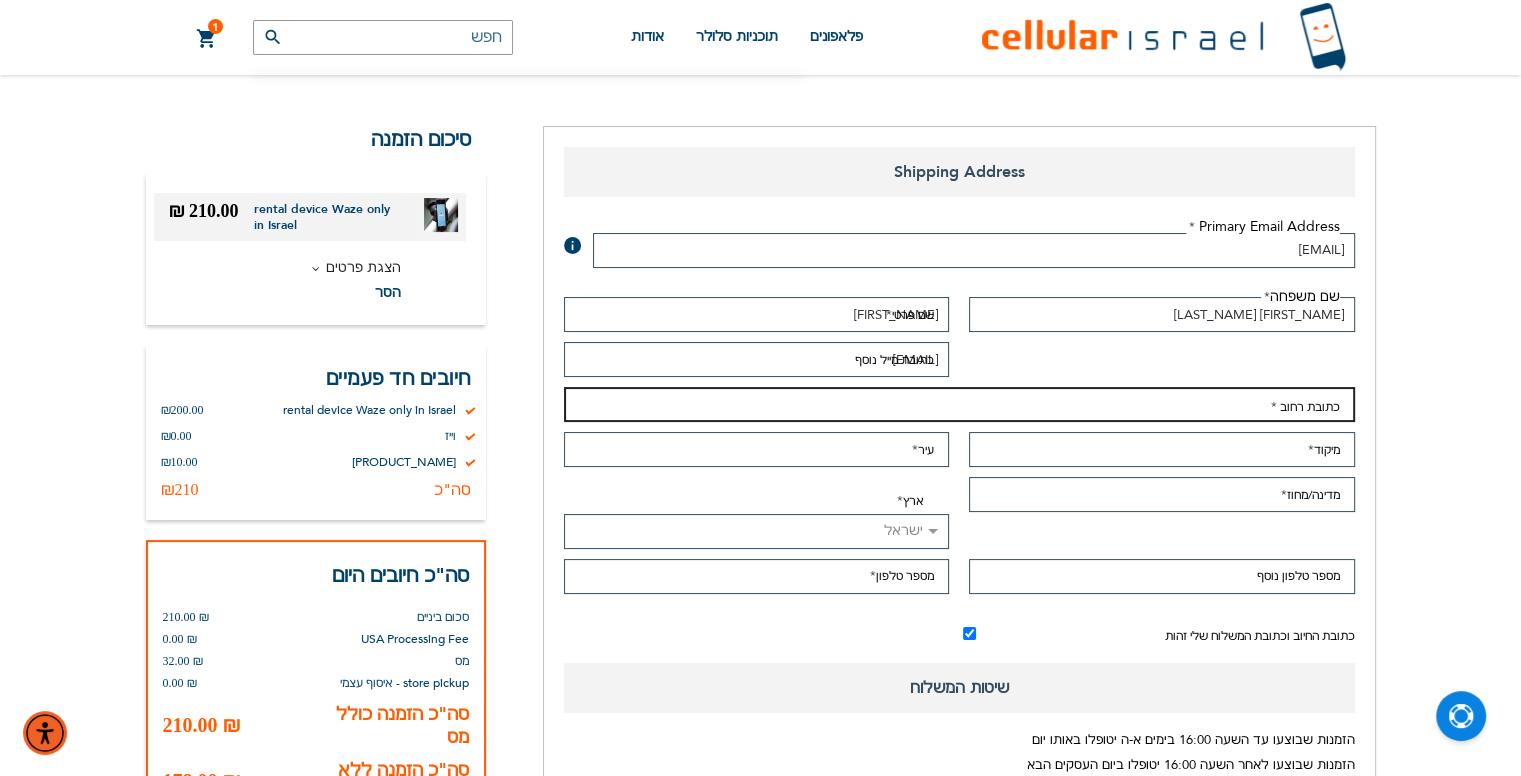 type on "[NUMBER] [STREET_NAME] [STREET_NAME]" 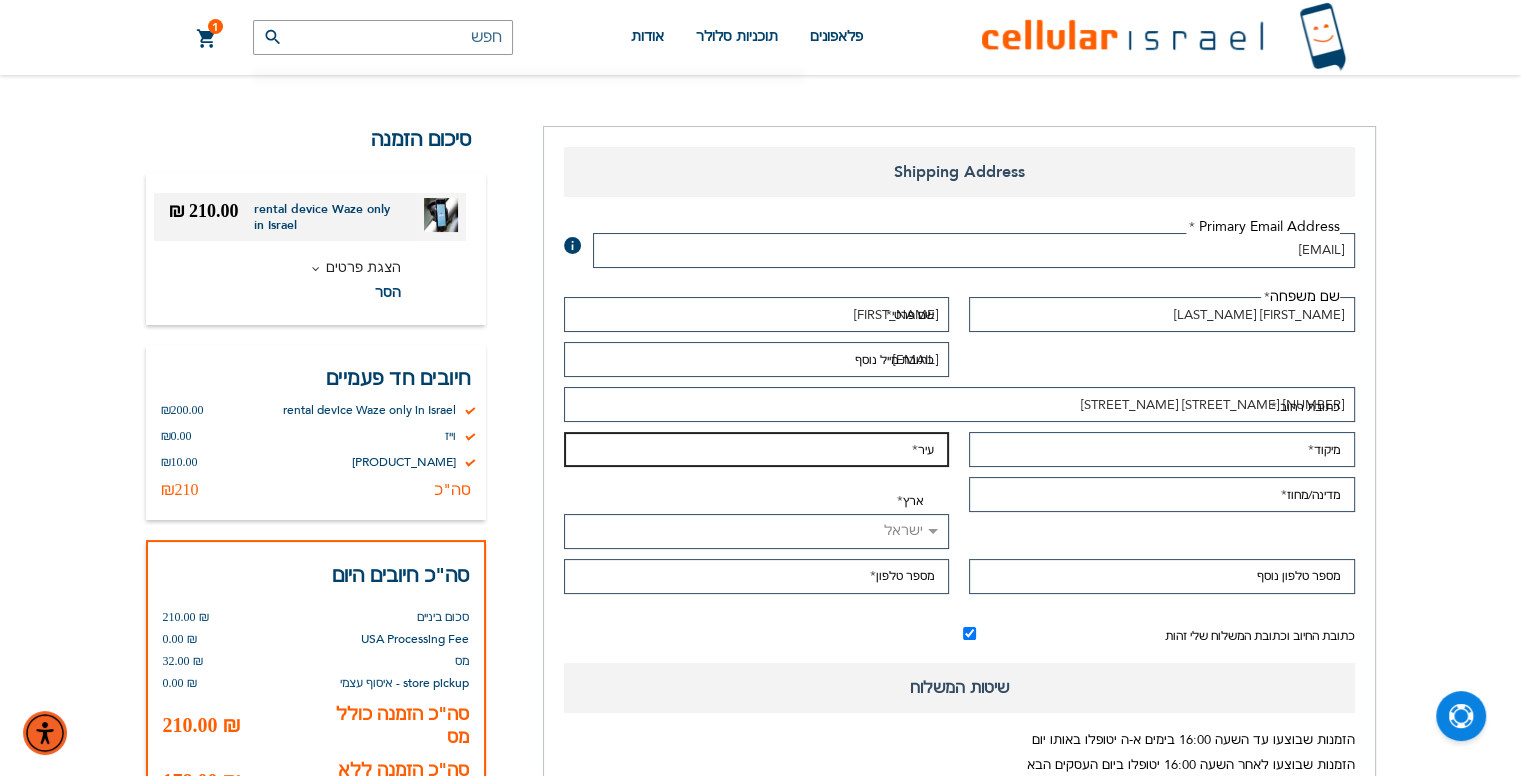 type on "[CITY]" 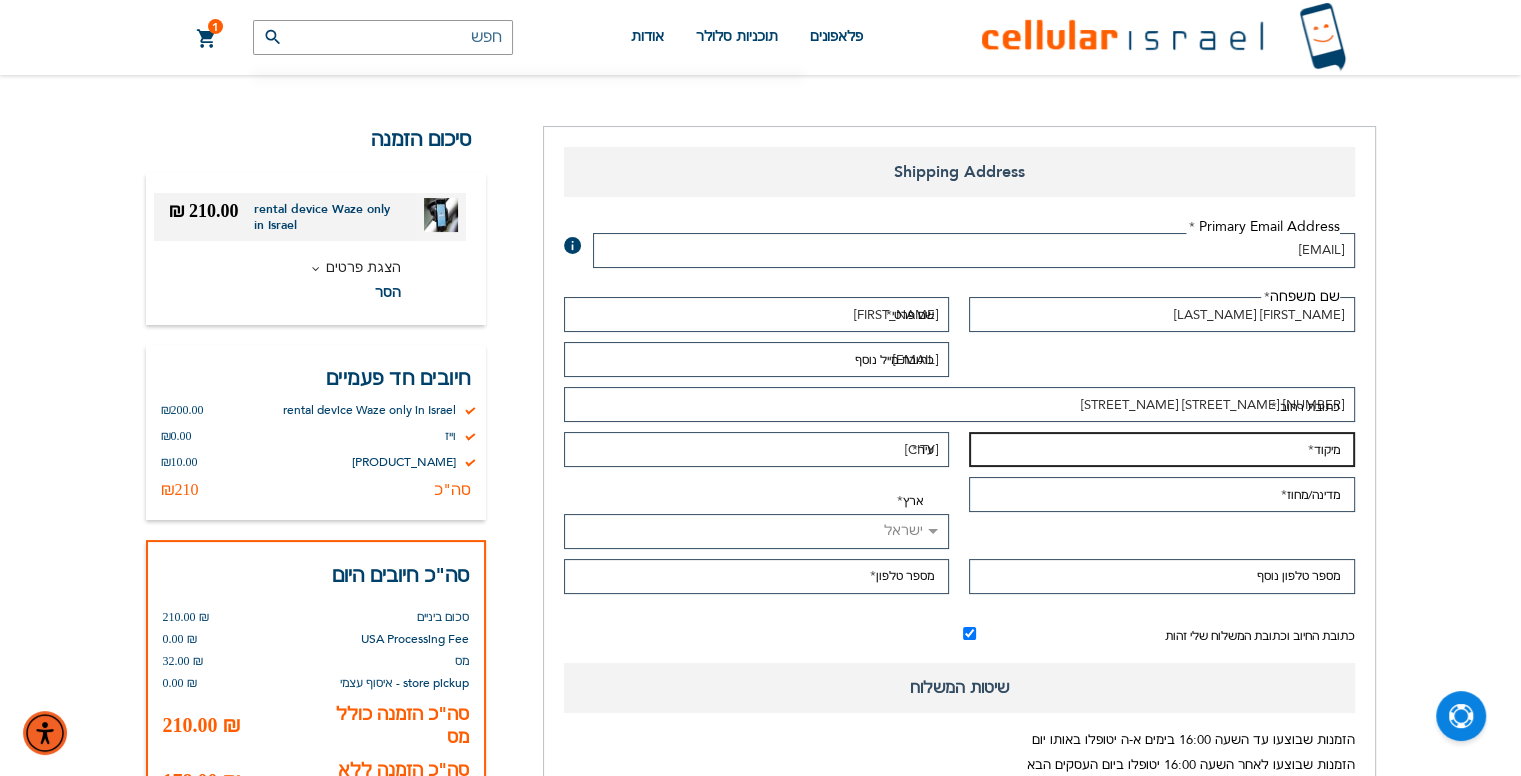 type on "[POSTAL_CODE]" 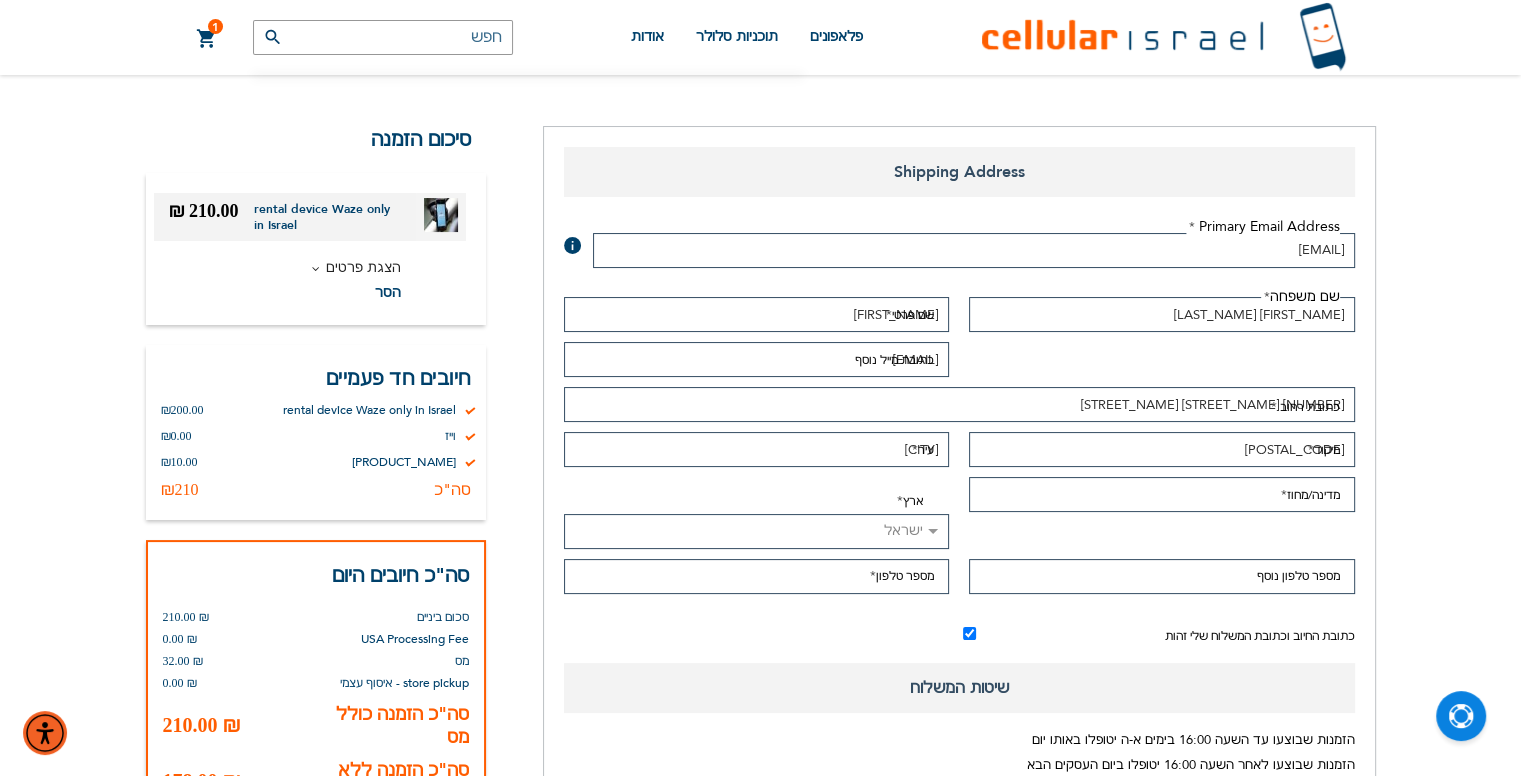 select on "US" 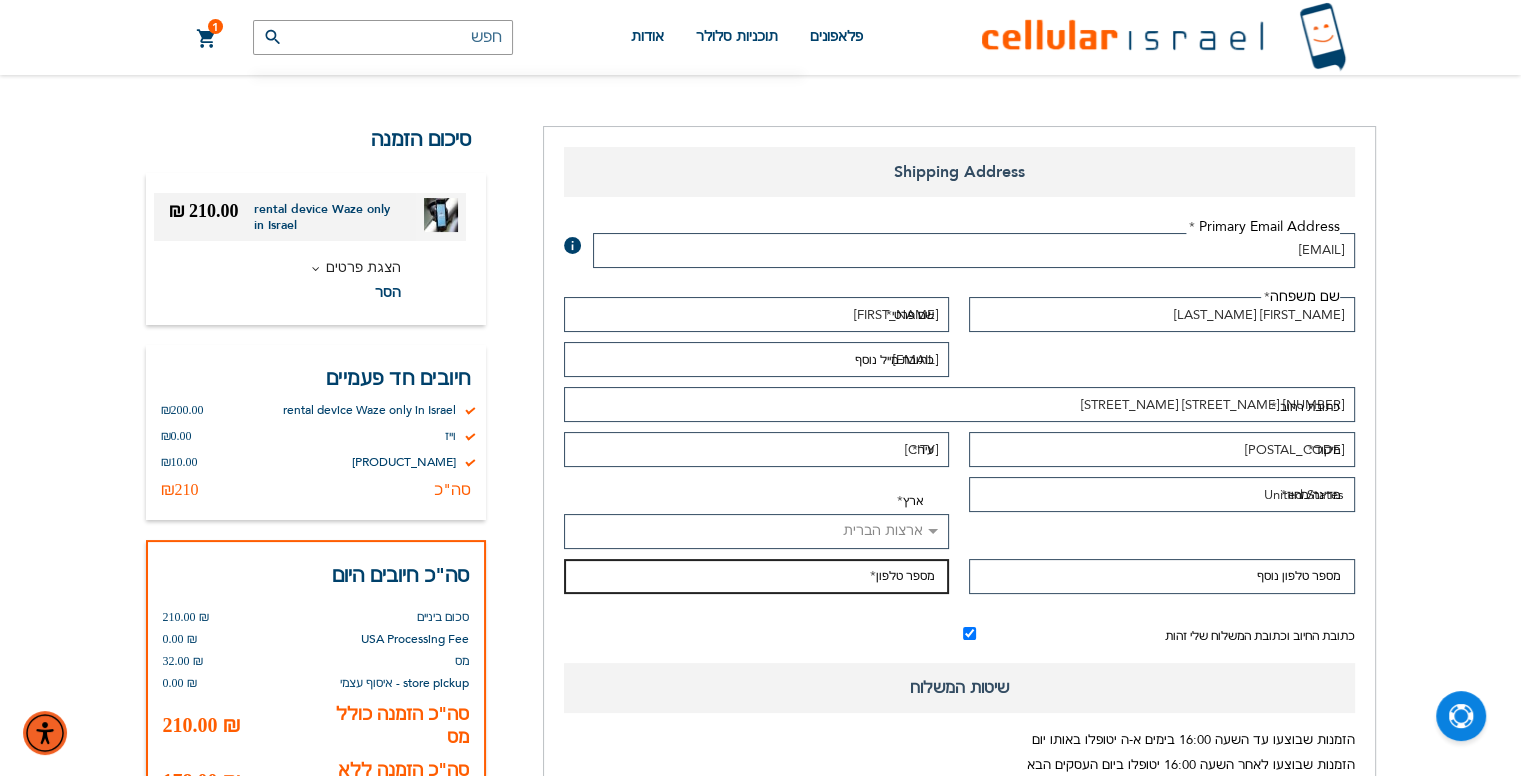 type on "[PHONE]" 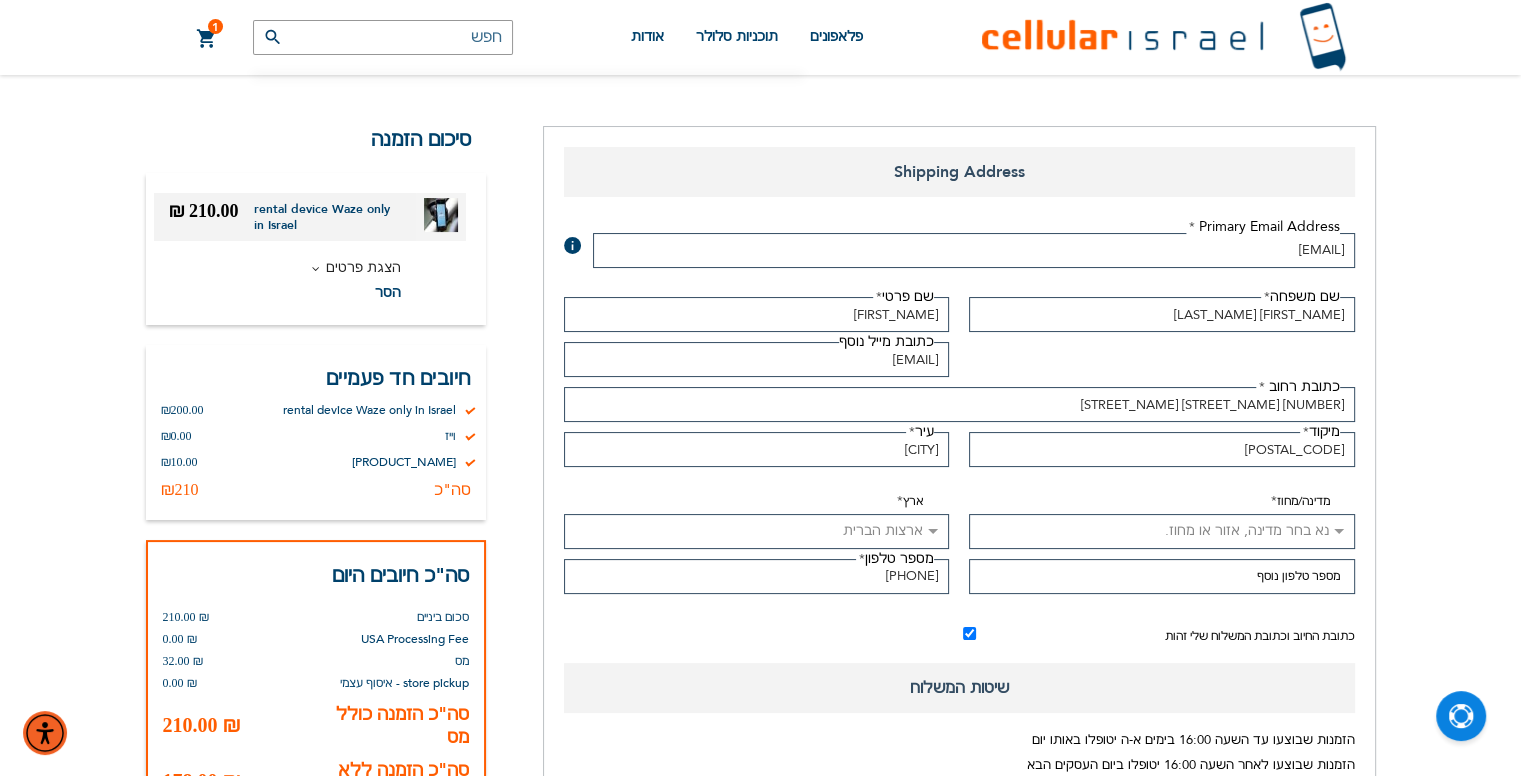select on "43" 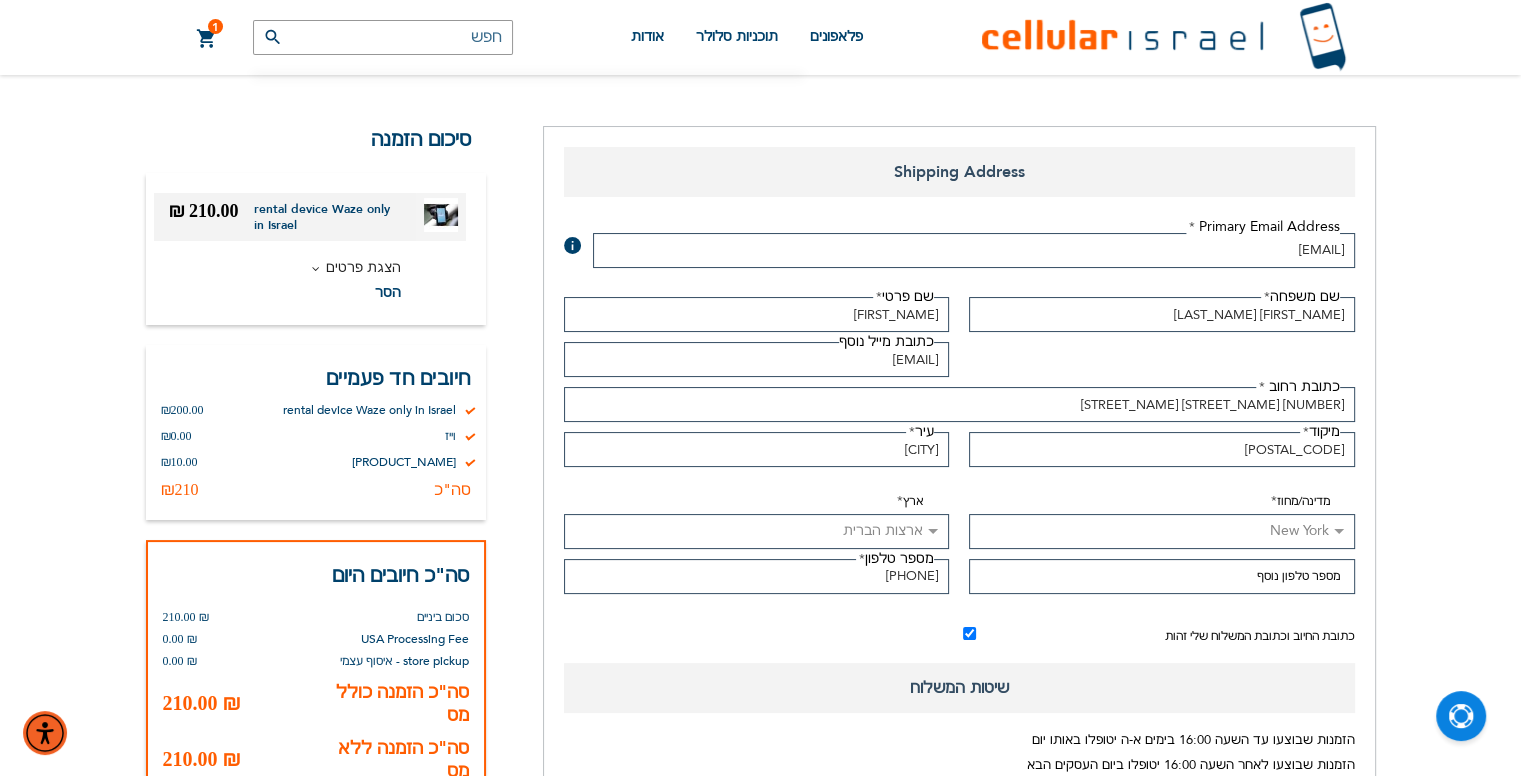 click on "[FIRST_NAME] [LAST_NAME]" at bounding box center [1162, 314] 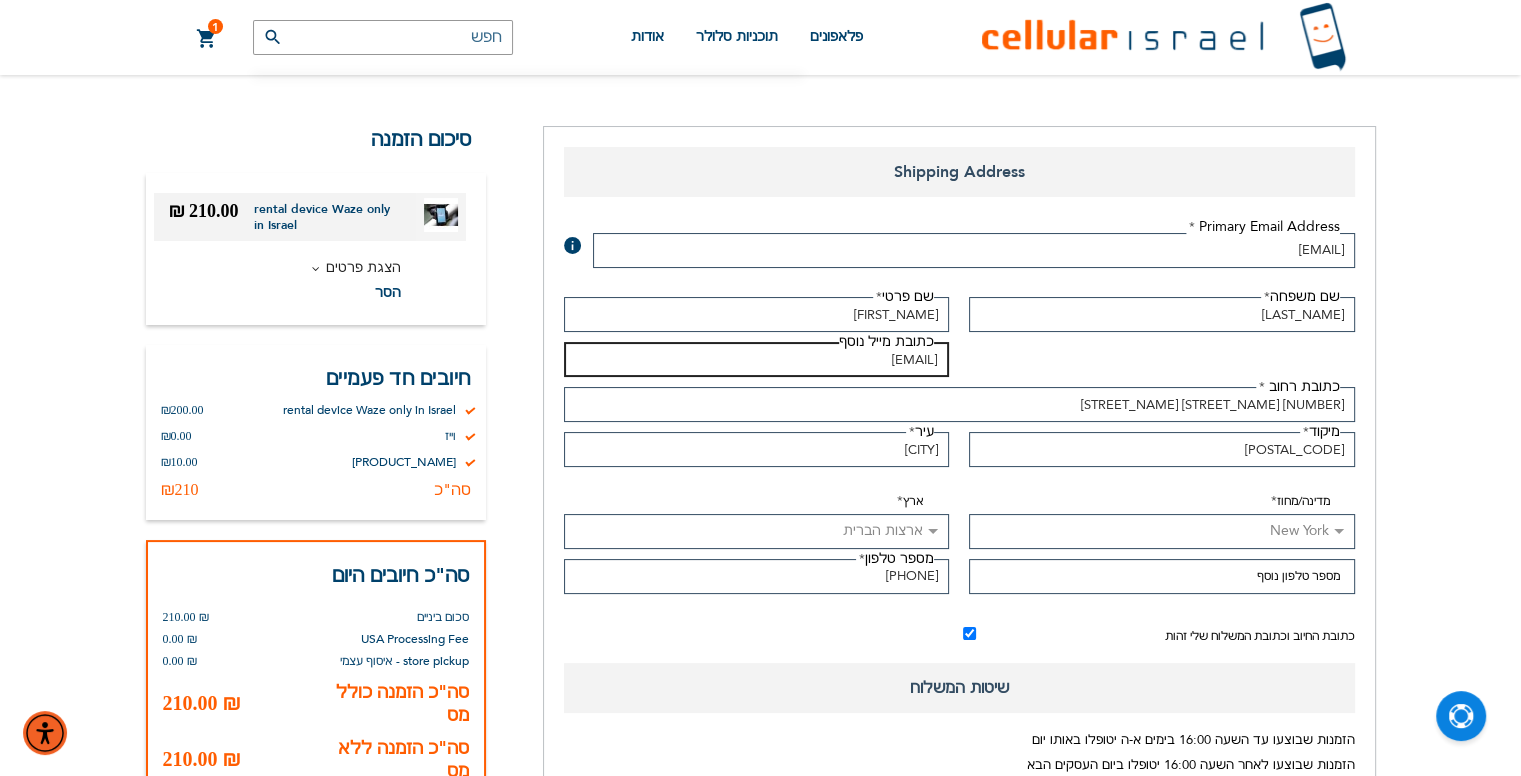click on "[EMAIL]" at bounding box center [757, 359] 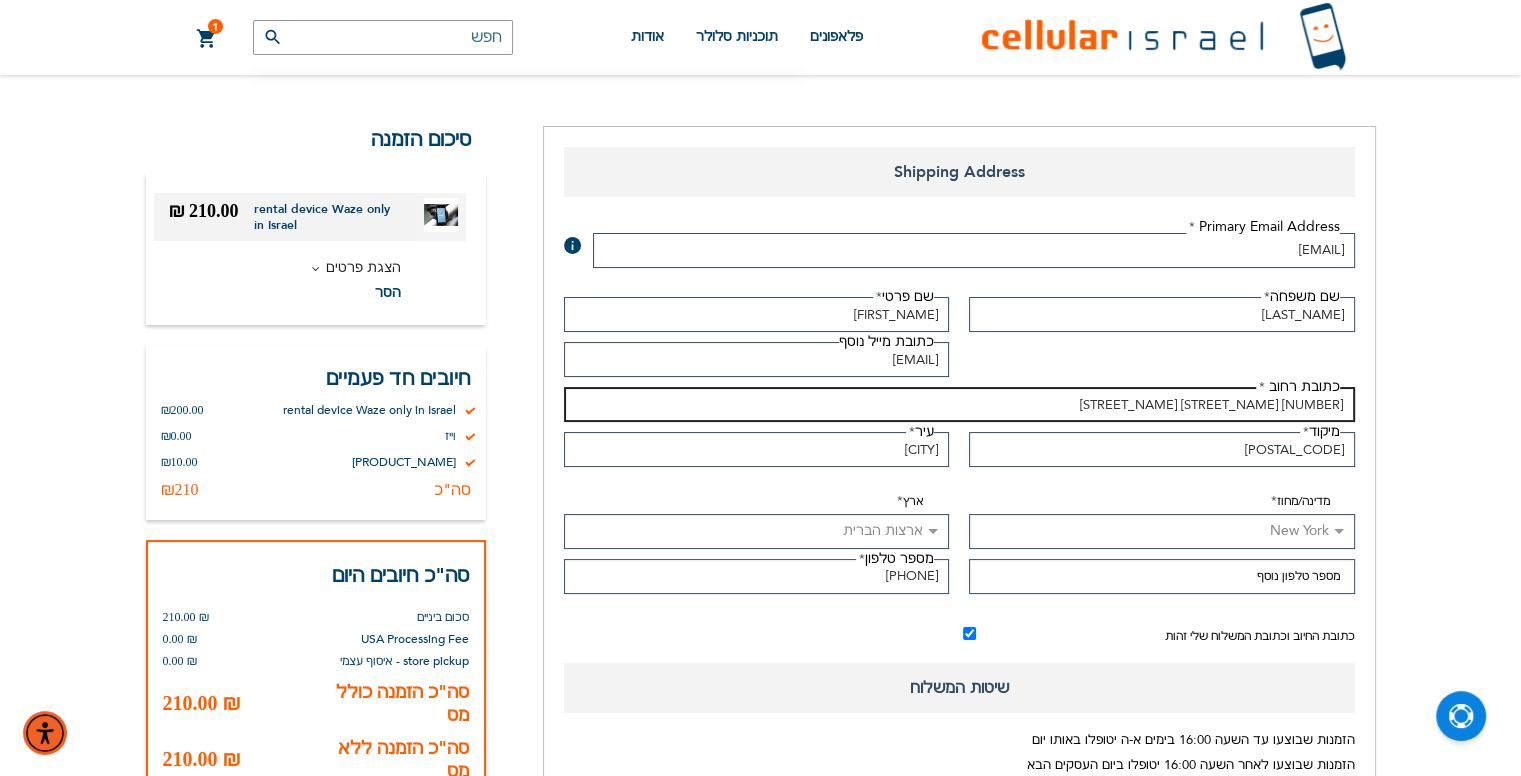 click on "[NUMBER] [STREET_NAME] [STREET_NAME]" at bounding box center [959, 404] 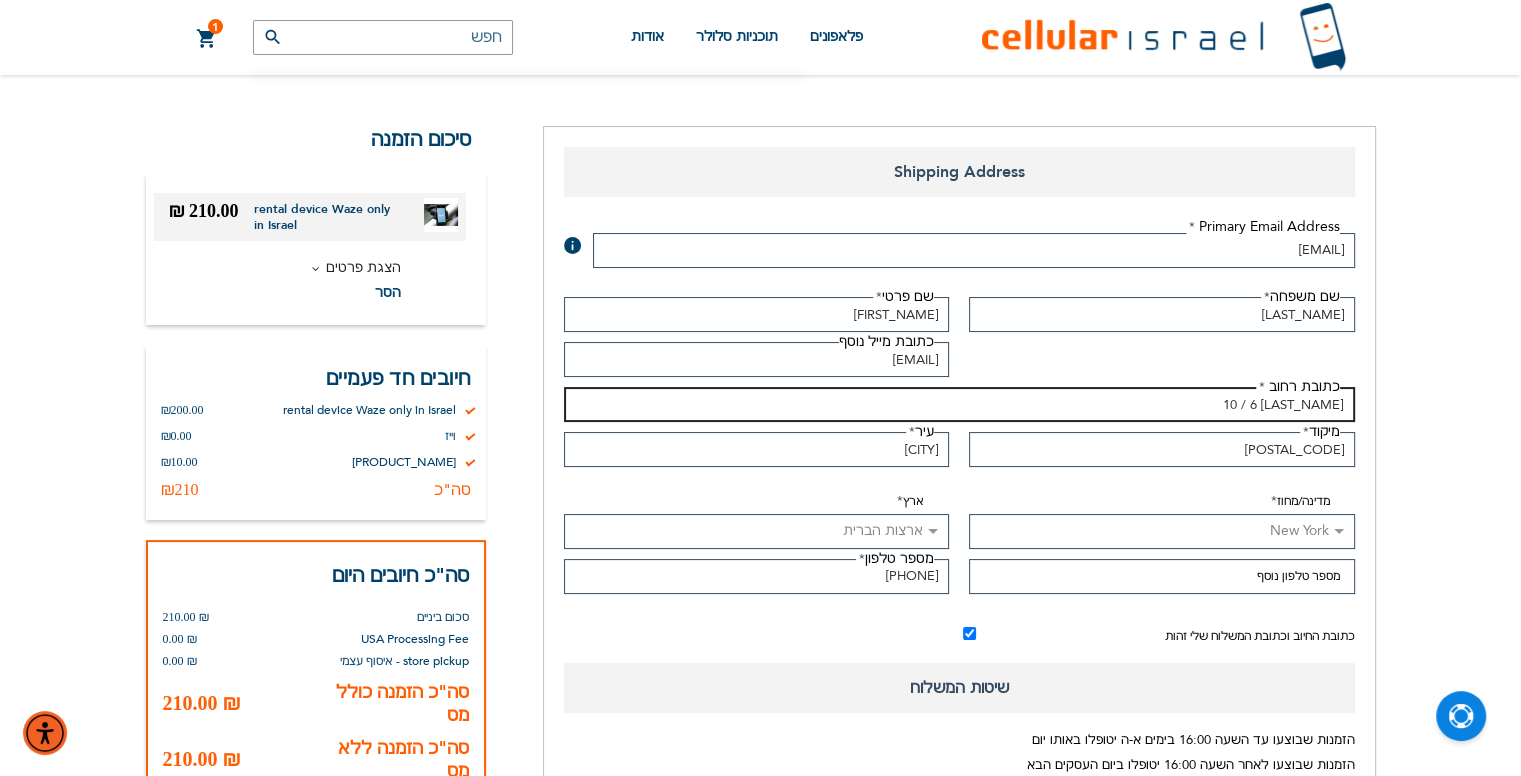 type on "[LAST_NAME] 10 / 6" 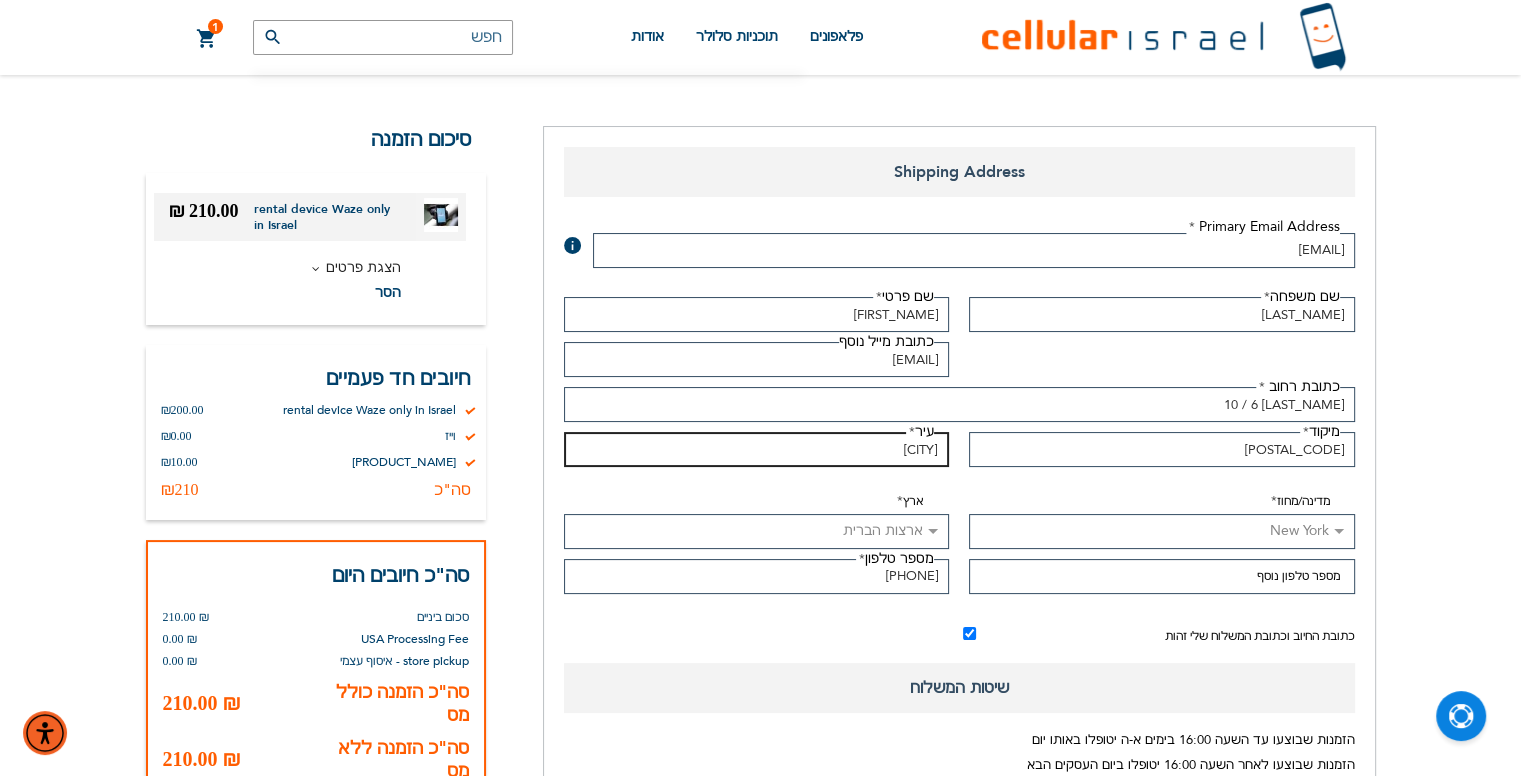 click on "[CITY]" at bounding box center [757, 449] 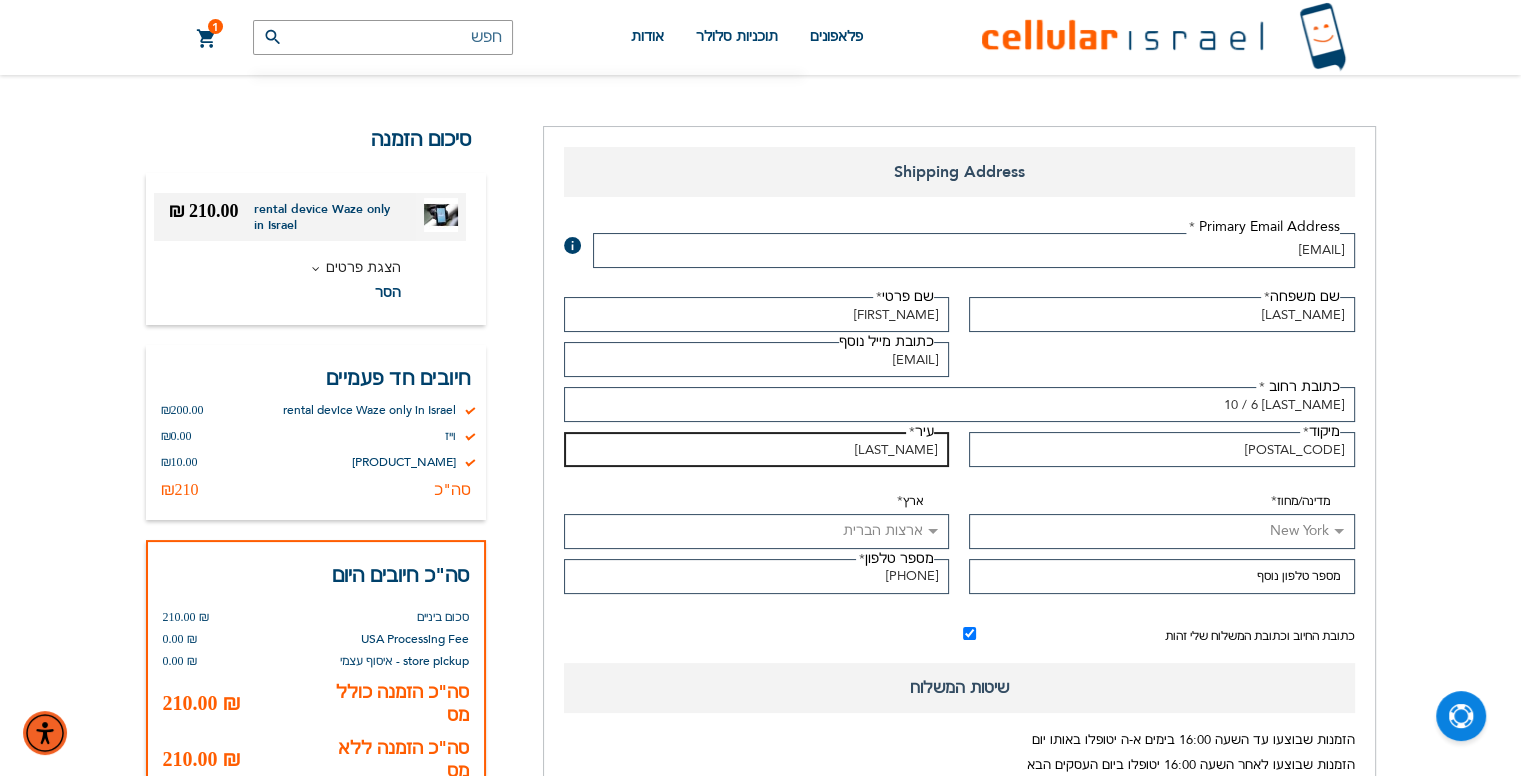 type on "B" 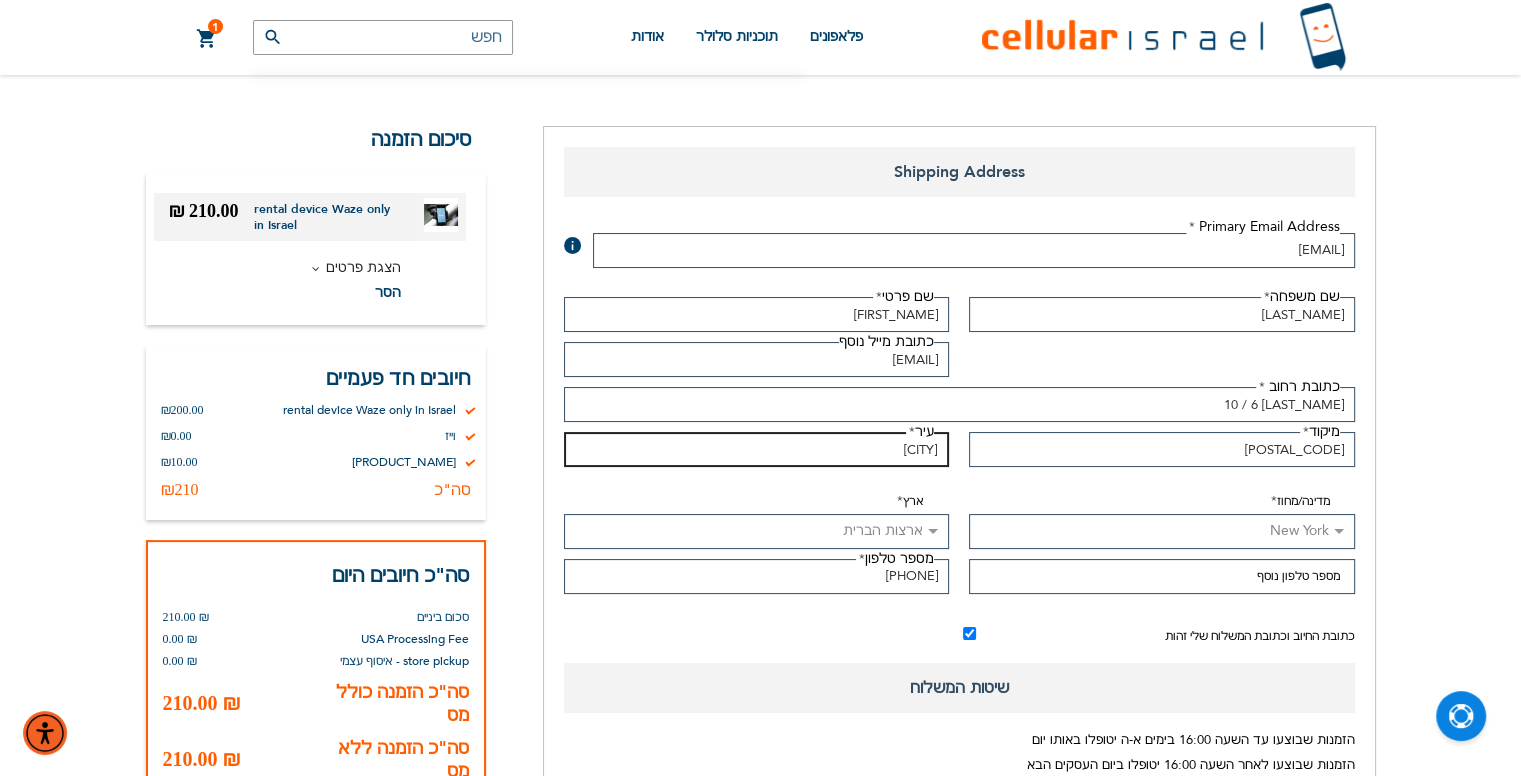 type on "[CITY]" 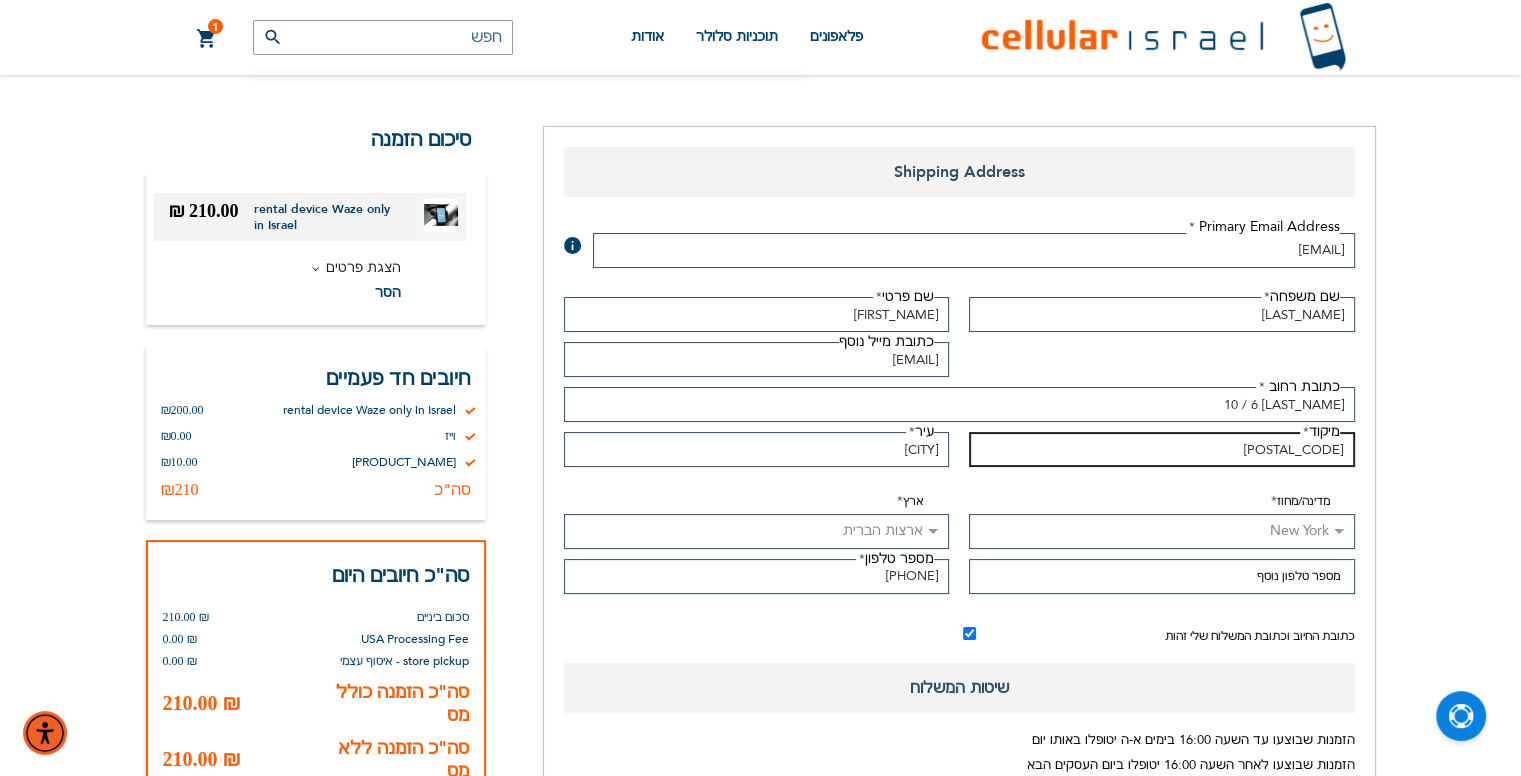 click on "[POSTAL_CODE]" at bounding box center (1162, 449) 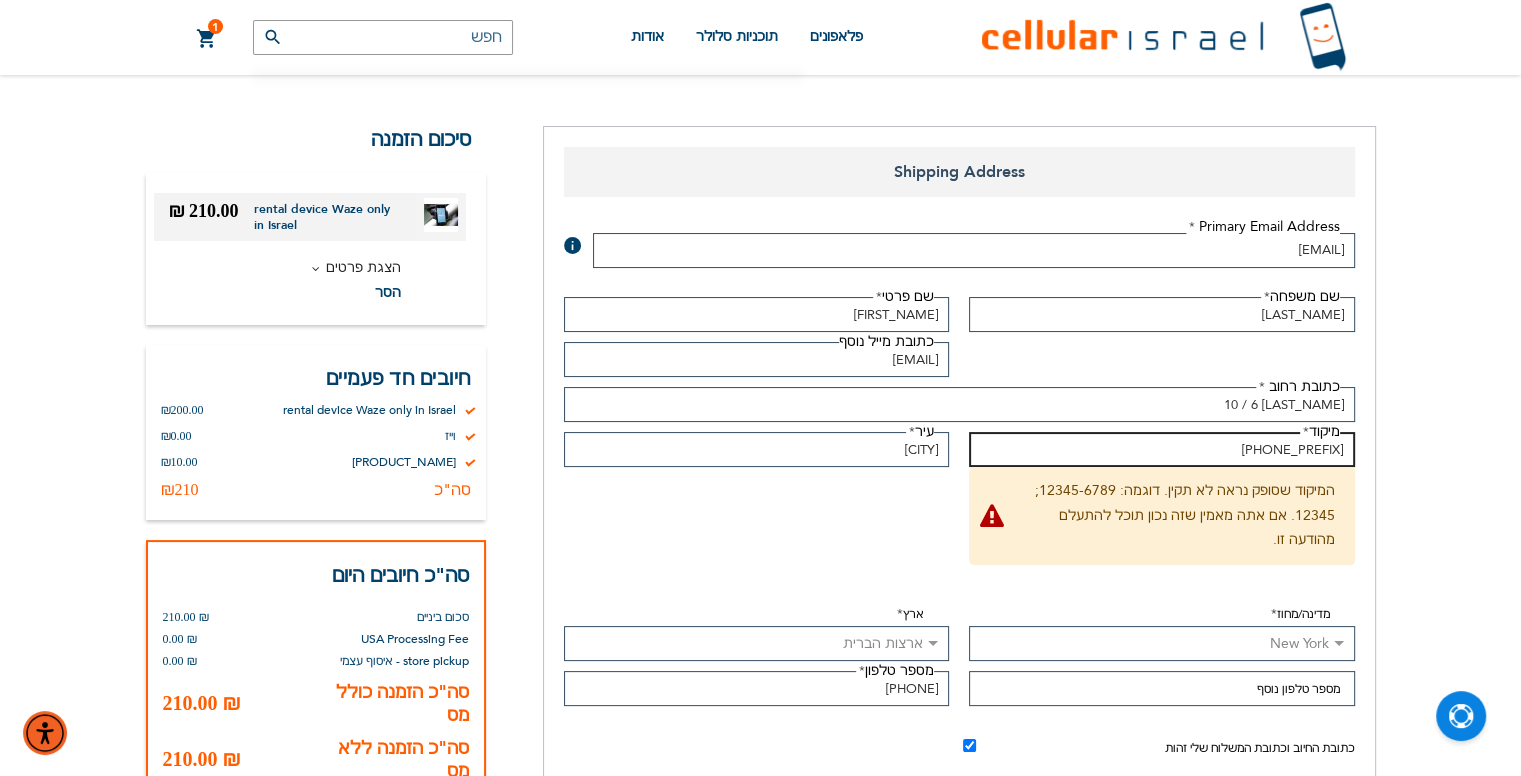 type on "[PHONE_PREFIX]" 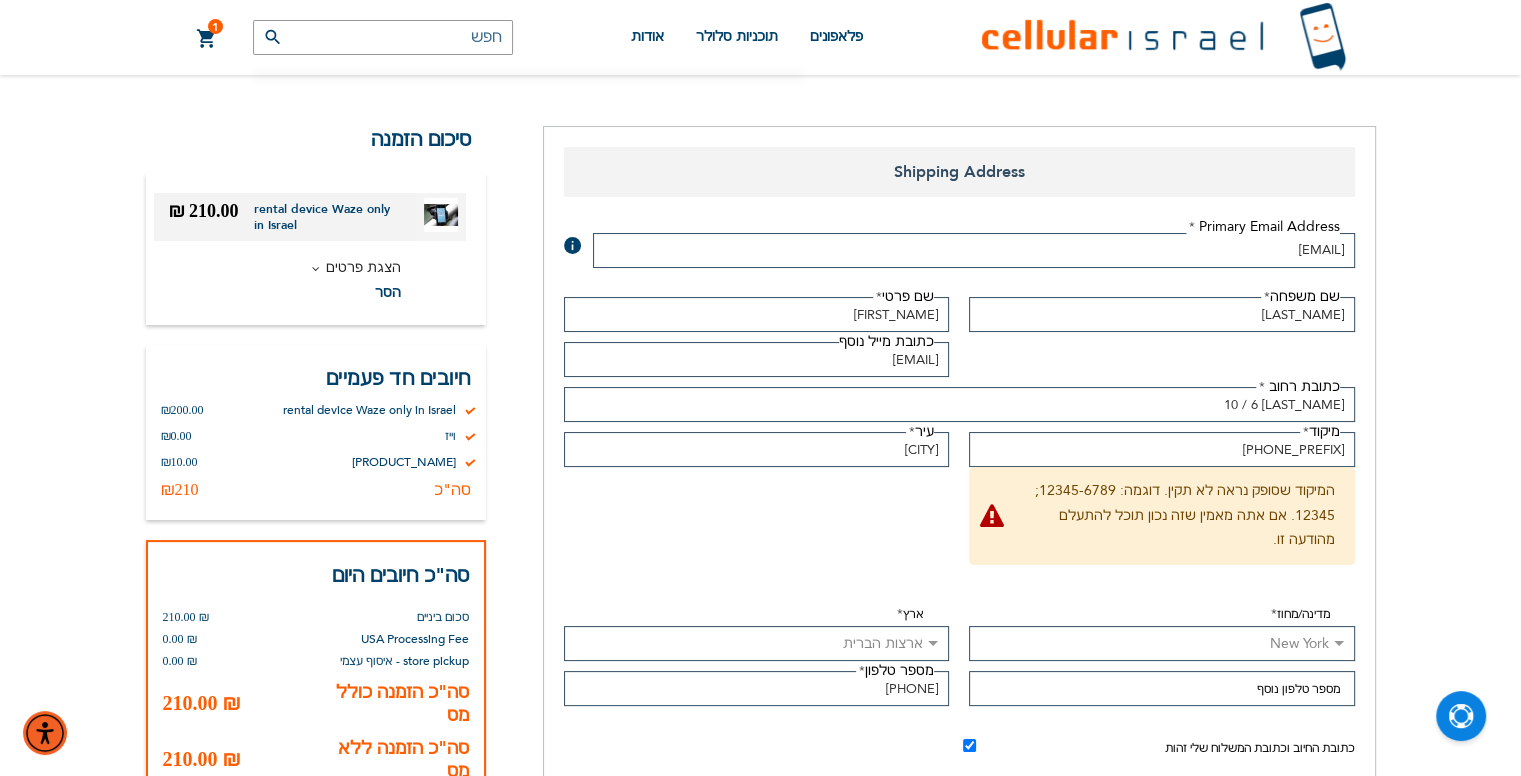 click on "Please select a country, region, or state. Alabama Alaska American Samoa Arizona Arkansas Armed Forces Africa Armed Forces Americas Armed Forces Canada Armed Forces Europe Armed Forces Middle East Armed Forces Pacific California Colorado Connecticut Delaware District of Columbia Federated States Of Micronesia Florida Georgia Guam Hawaii Idaho Illinois Indiana Iowa Kansas Kentucky Louisiana Maine Marshall Islands Maryland Massachusetts Michigan Minnesota Mississippi Missouri Montana Nebraska Nevada New Hampshire New Jersey New Mexico New York North Carolina North Dakota Northern Mariana Islands Ohio Oklahoma Oregon Palau Pennsylvania Puerto Rico Rhode Island South Carolina South Dakota Tennessee Texas Utah Vermont Virgin Islands Virginia Washington West Virginia Wisconsin Wyoming" at bounding box center (1162, 643) 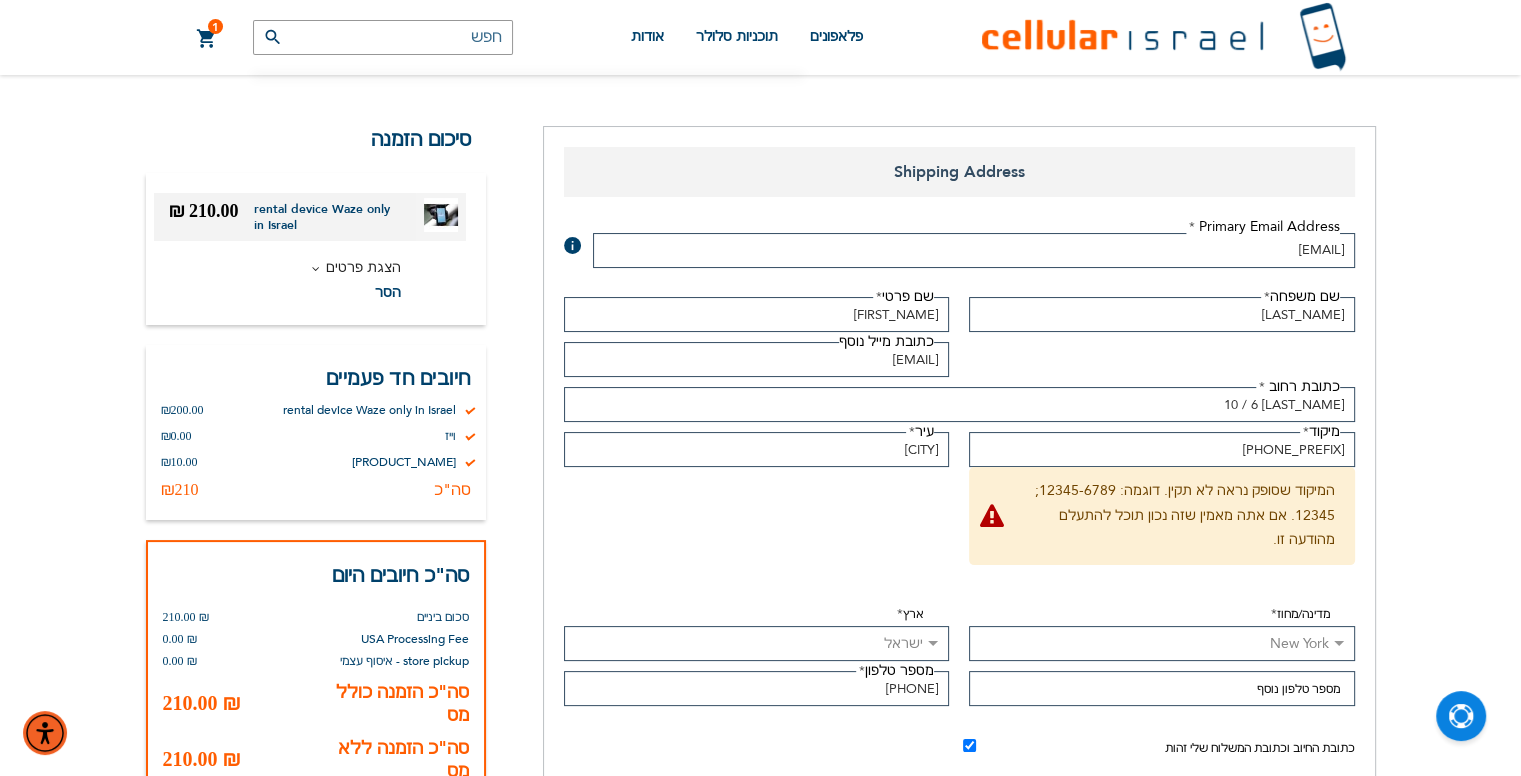 click on "ישראל ────────── ארצות הברית קנדה" at bounding box center (757, 643) 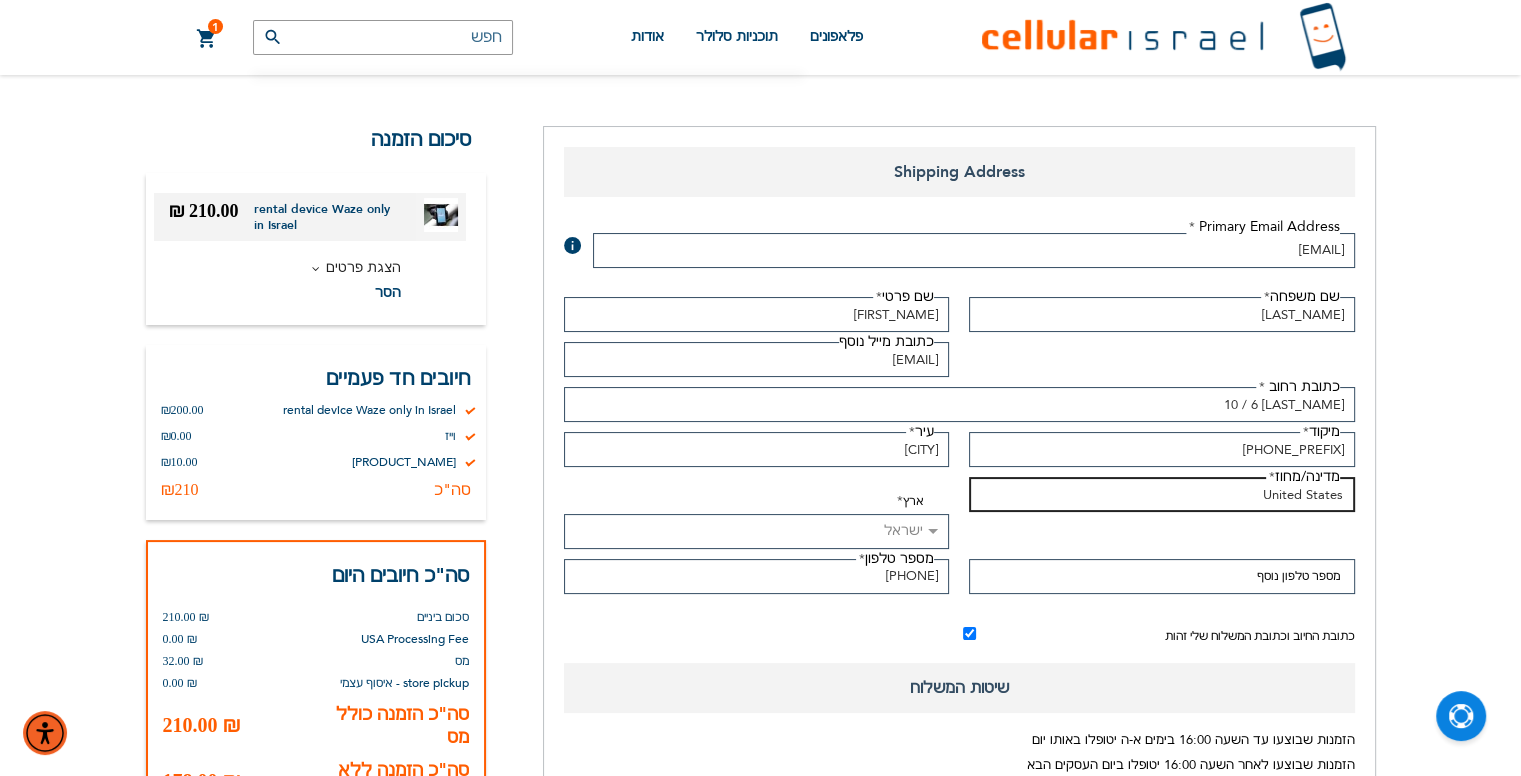 click on "United States" at bounding box center [1162, 494] 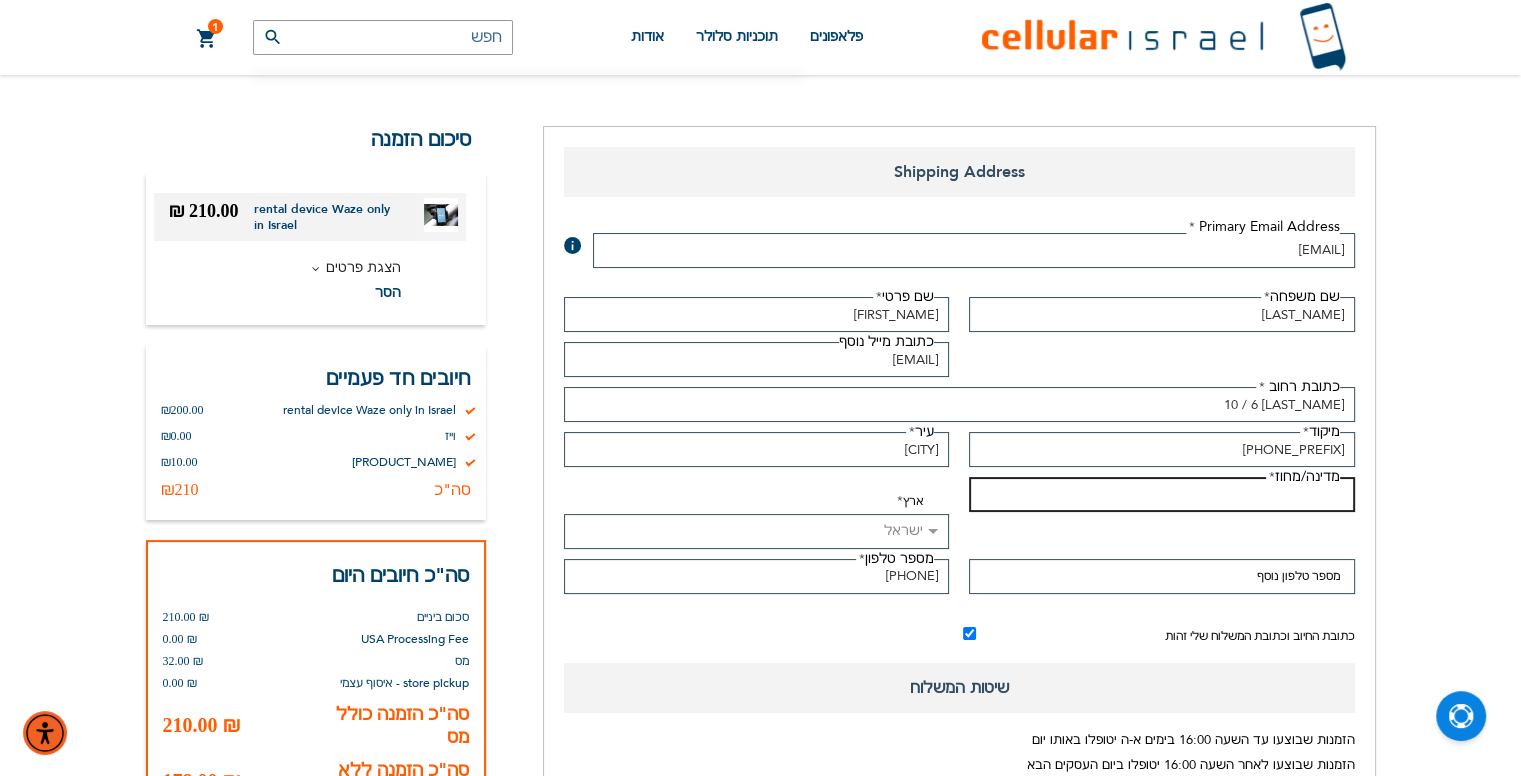 type 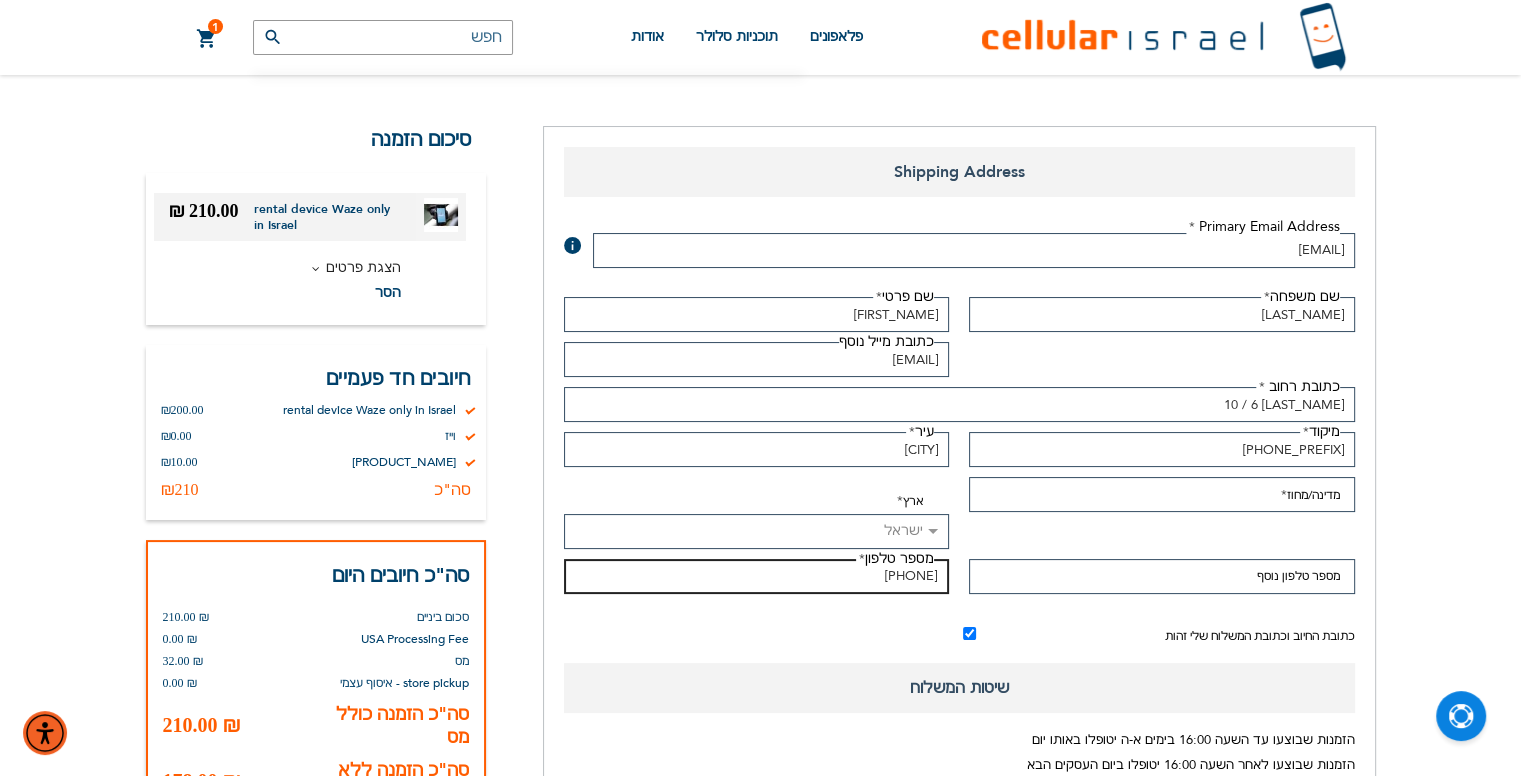 click on "[PHONE]" at bounding box center [757, 576] 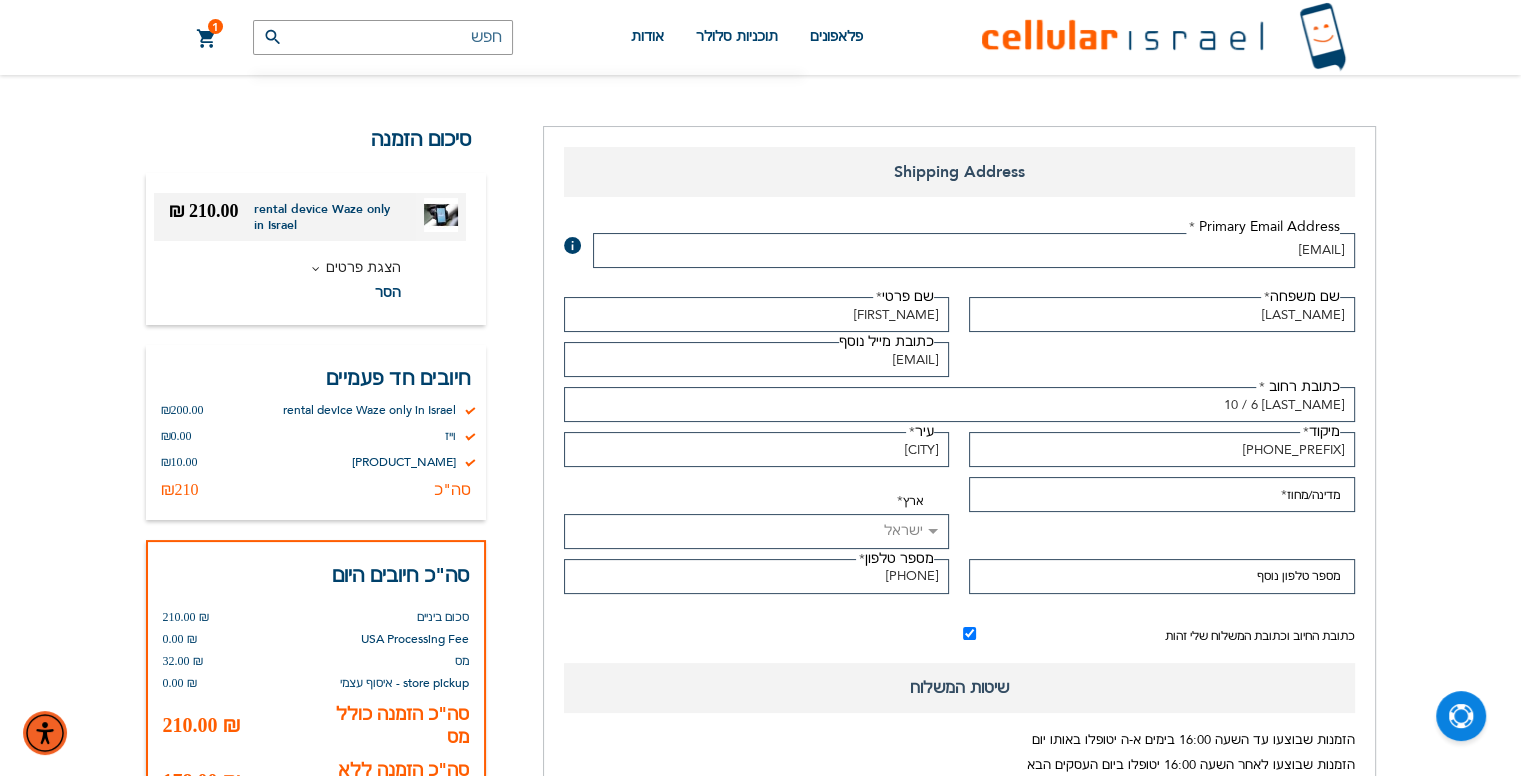 click at bounding box center (572, 245) 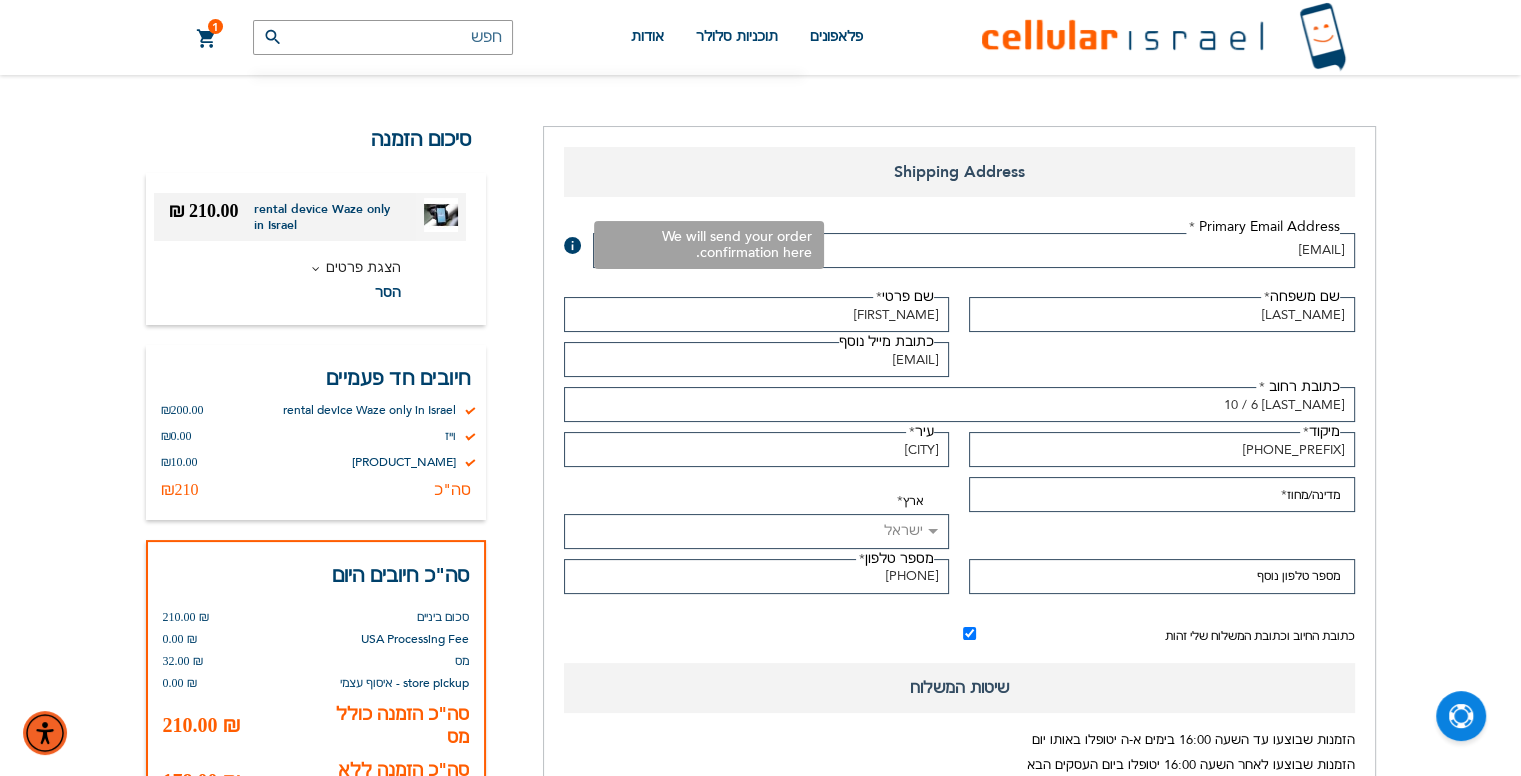 click on "First name
[FIRST_NAME]
Last name
[LAST_NAME]
Additional email address
[EMAIL]
Street address
Street address: Line 1
[LAST_NAME] 10 / 6
City
[CITY]" at bounding box center (959, 450) 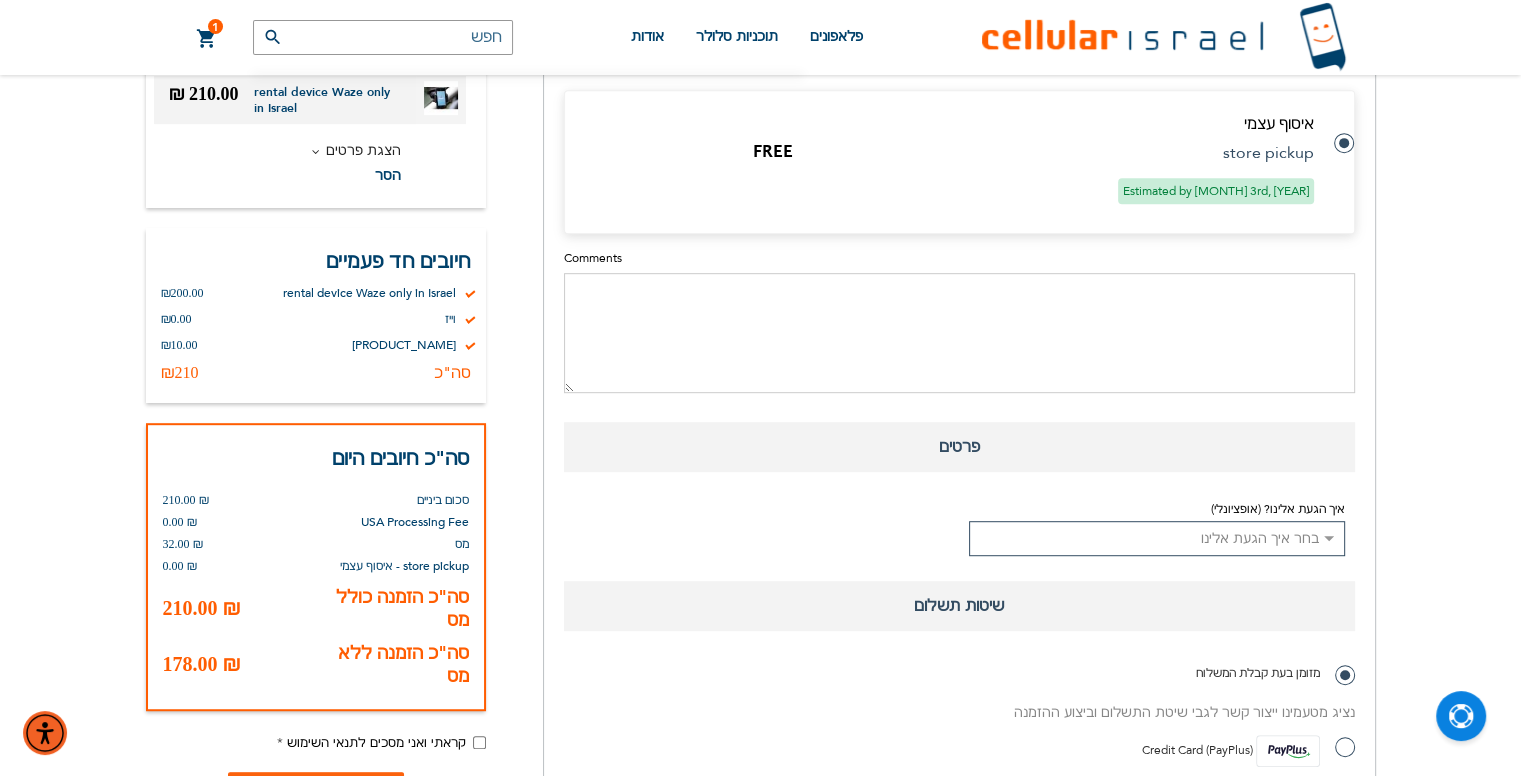 scroll, scrollTop: 1158, scrollLeft: 0, axis: vertical 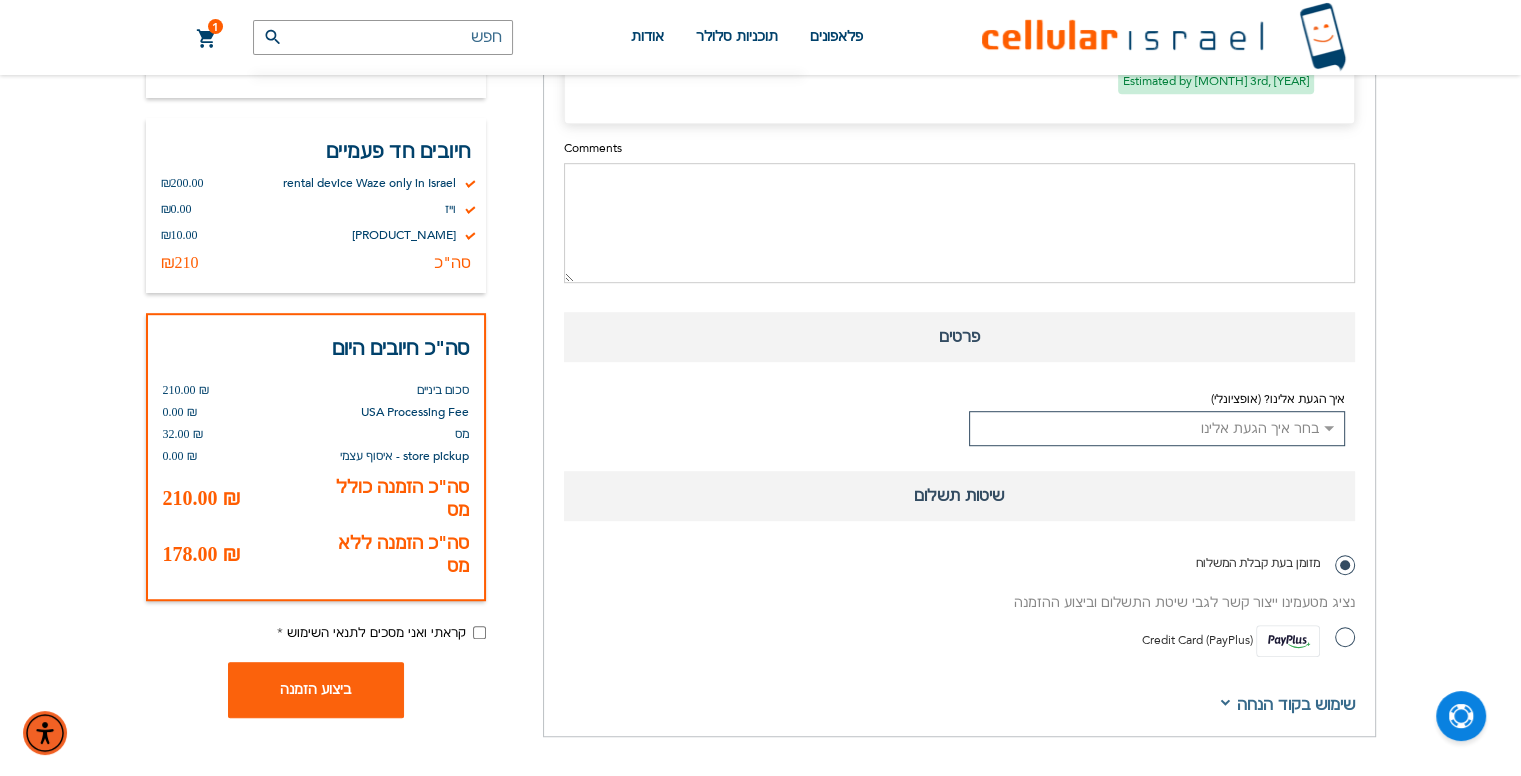 click on "בחר איך הגעת אלינו Existing Customer Friend Other School/Group BP Kol Bramah Echo Torah Times Kol Haolam Kosher Trip Adviser bestfone ShukiPhone Kesher Cellular Nati Samet Planet Cell BP Graphics Newcomers Guide Kesher Cellular HCC Pen Masa Umatan Ezras Achim calendar Lakewood Directory Hamodia Online Yeshiva store Vacation Jerusalem Gedalya Berlin Best Sim Nati Jewish Pocket Guide Jewish Business Directory Whats Doing in Waterbury Mrs. Libby Cohen Best Sim Online Search Lebovitz Gilbert Chaim Perlow Shimmy Birnhack Nefesh Bnefesh" at bounding box center (1157, 428) 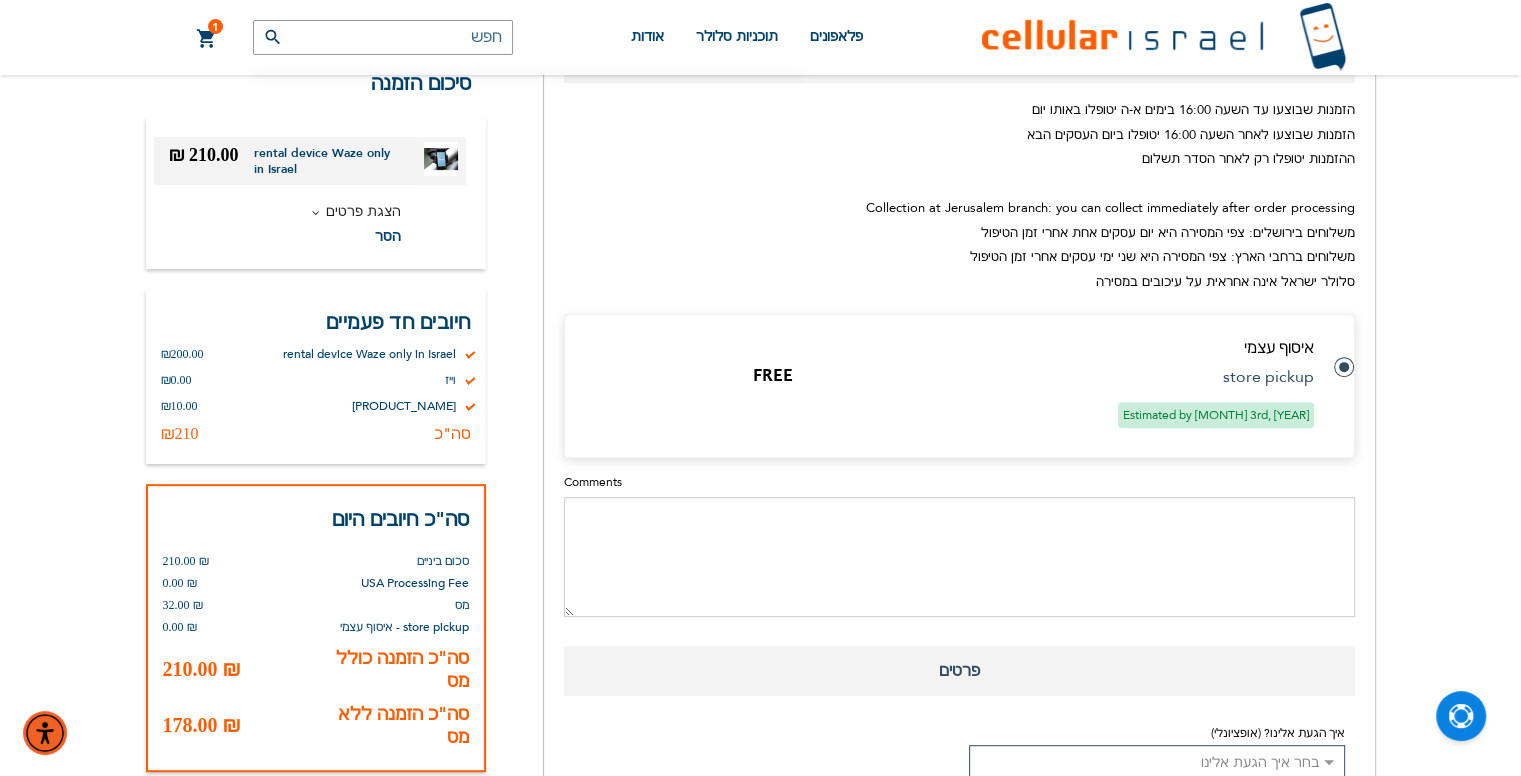scroll, scrollTop: 834, scrollLeft: 0, axis: vertical 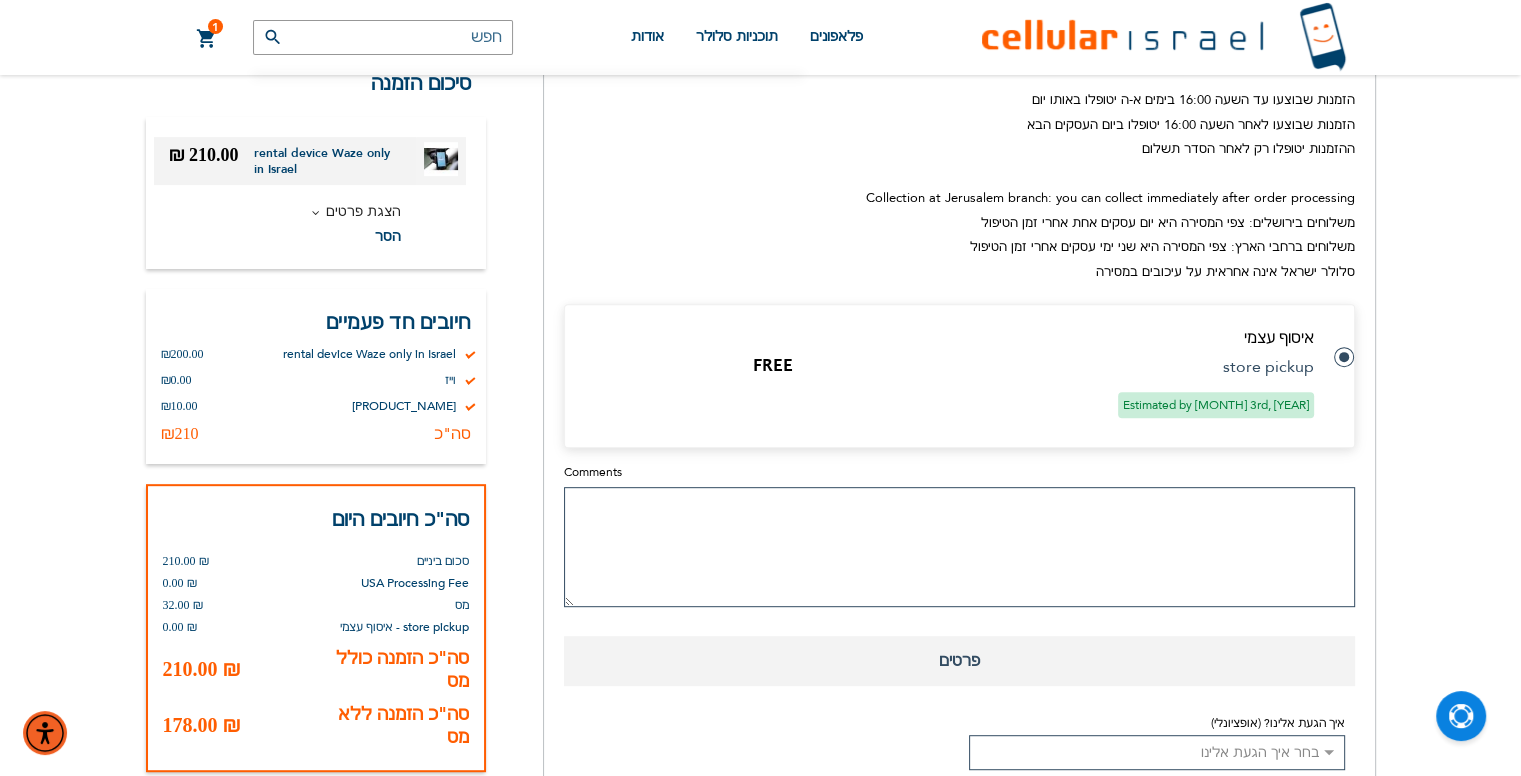 click on "Comments" at bounding box center (959, 547) 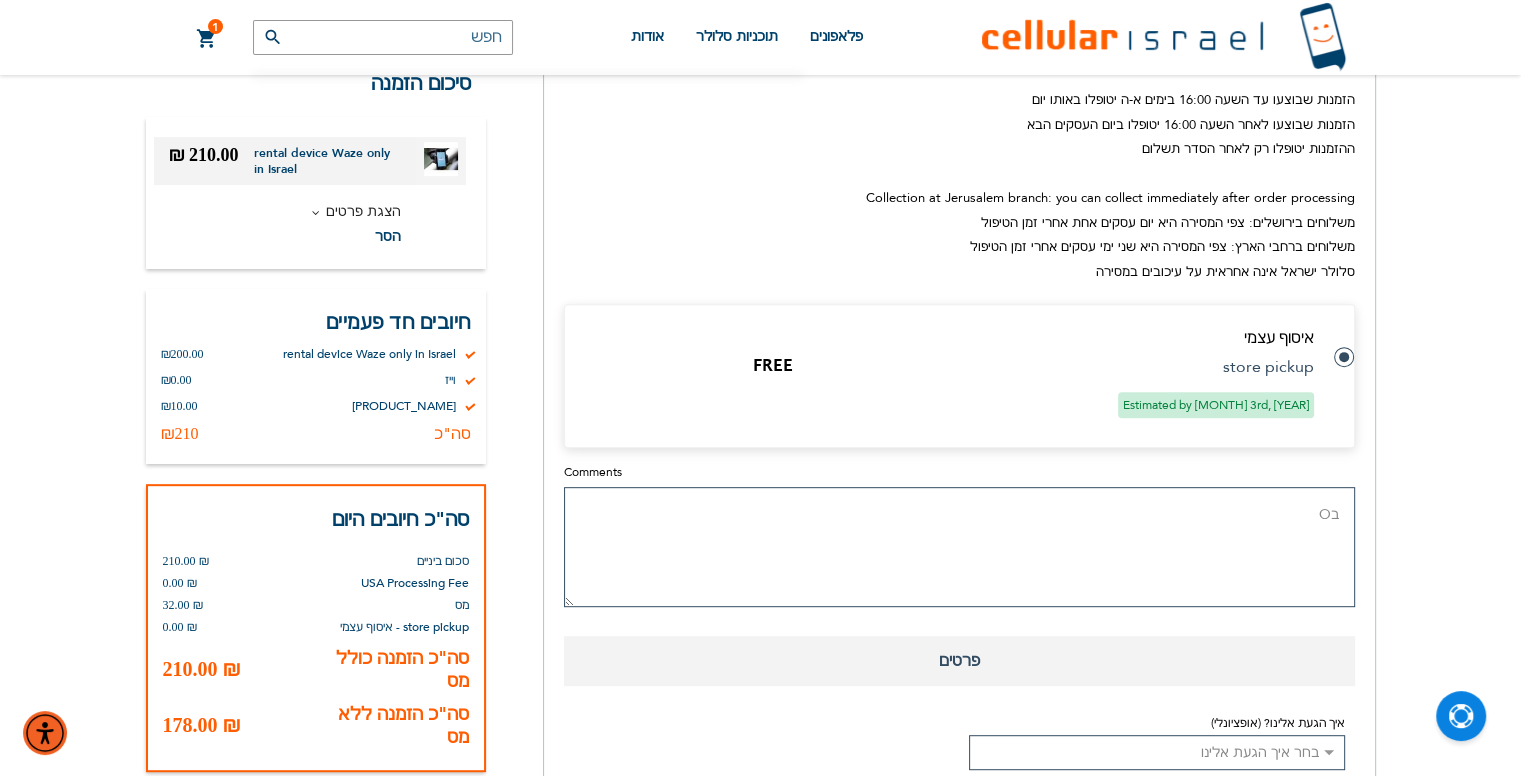 type on "ב" 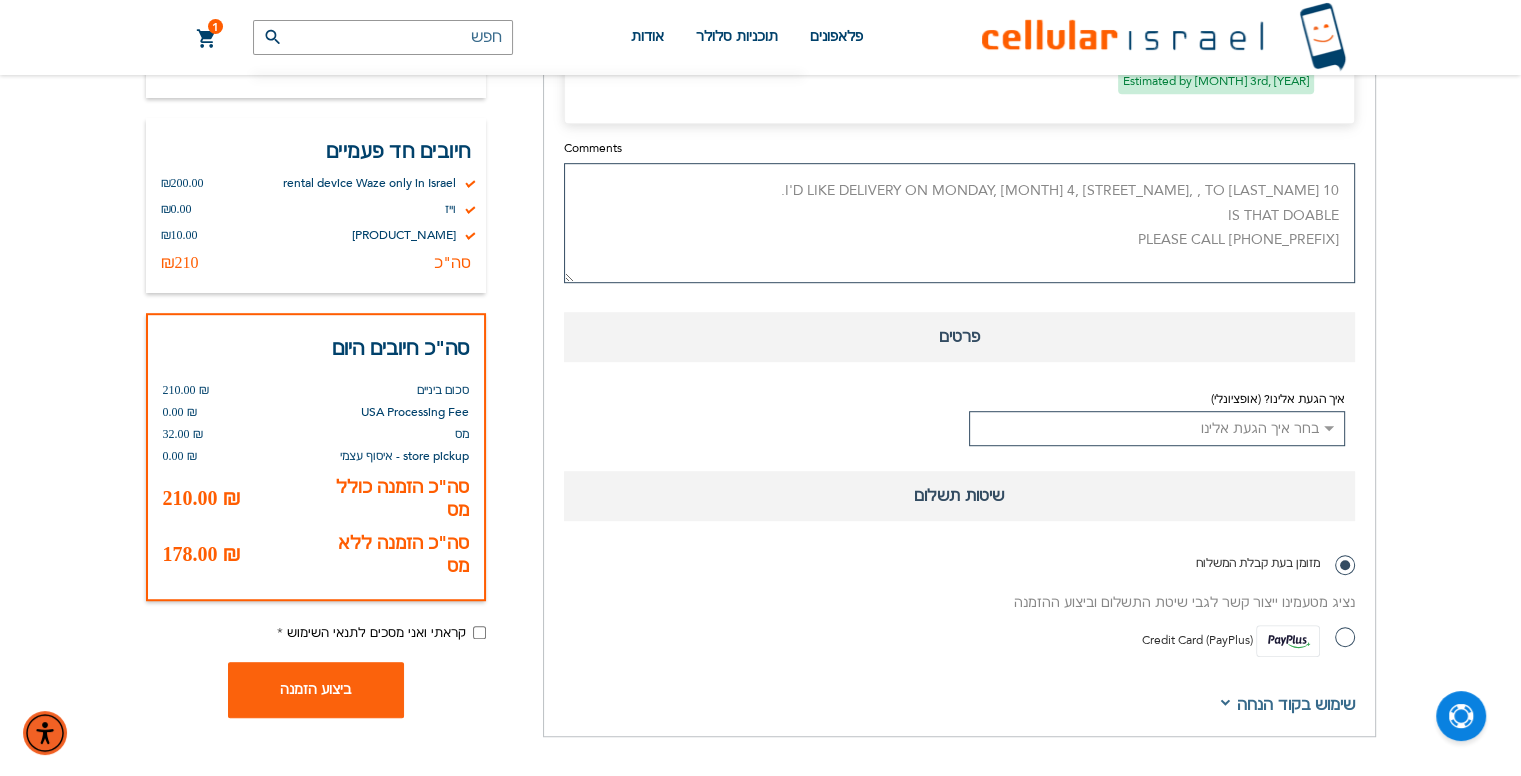 scroll, scrollTop: 1188, scrollLeft: 0, axis: vertical 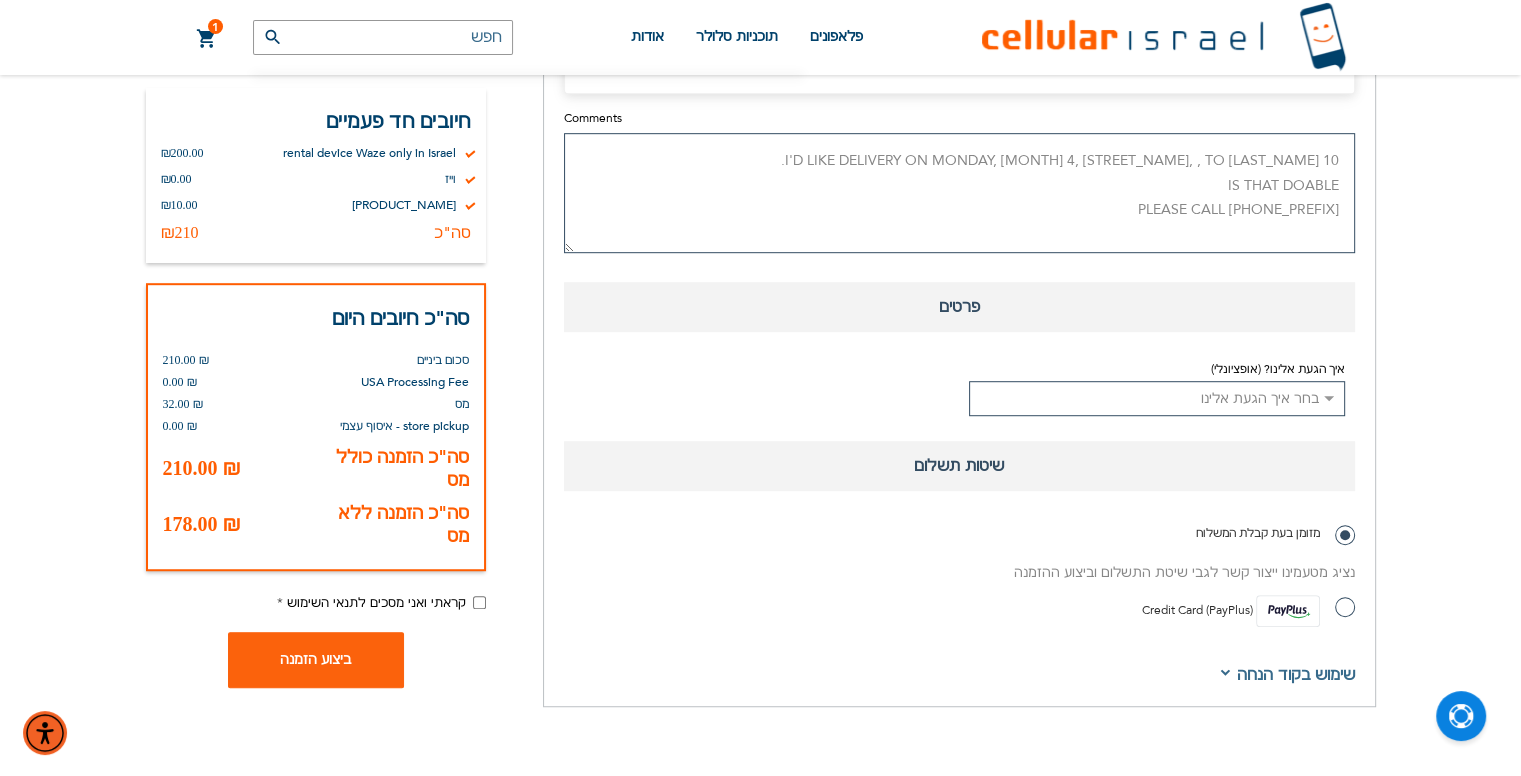 type on "I'D LIKE DELIVERY ON MONDAY, [MONTH] 4, [STREET_NAME], , TO [LAST_NAME] 10.
IS THAT DOABLE
PLEASE CALL [PHONE_PREFIX]" 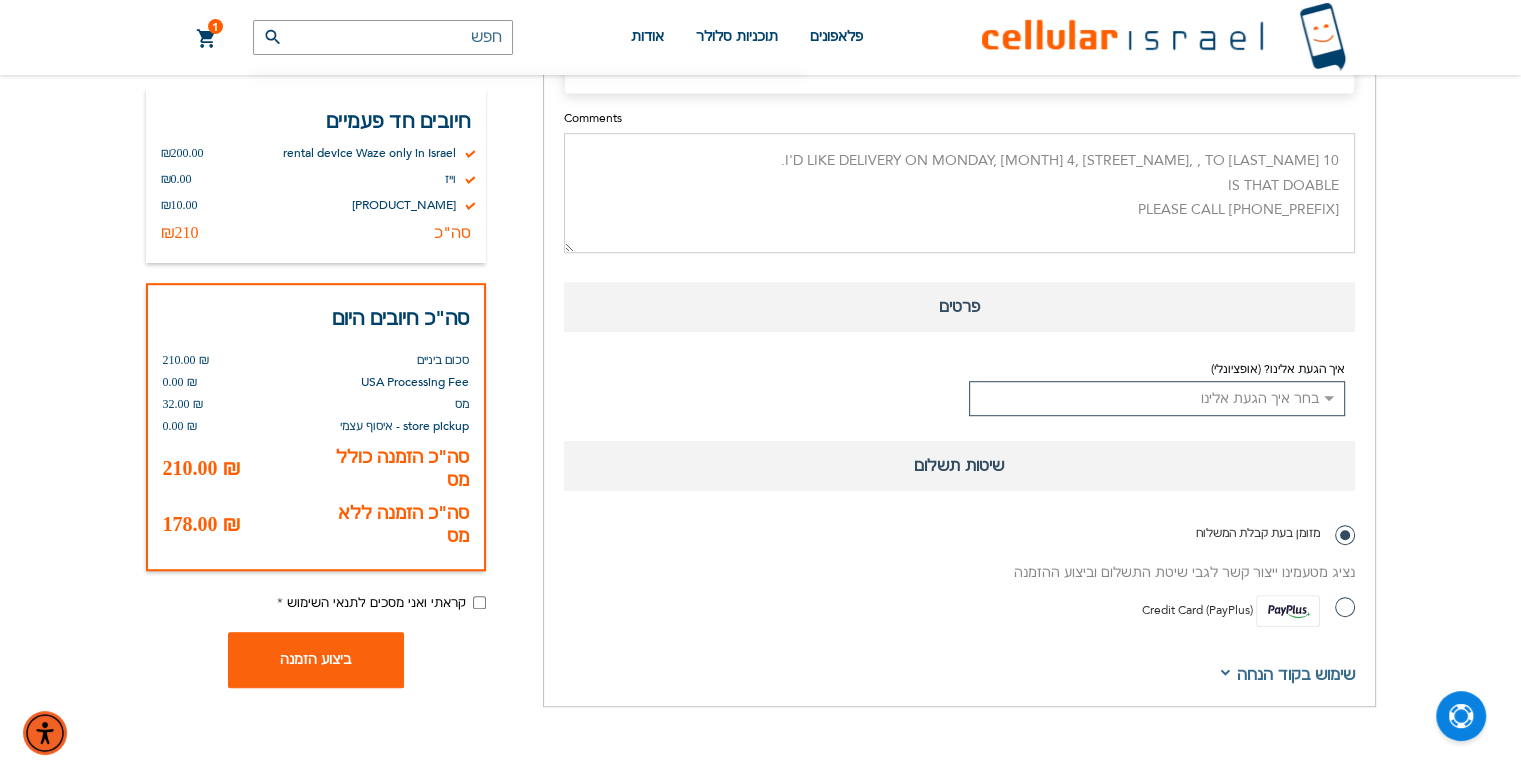 click on "קראתי ואני מסכים לתנאי השימוש" at bounding box center [479, 601] 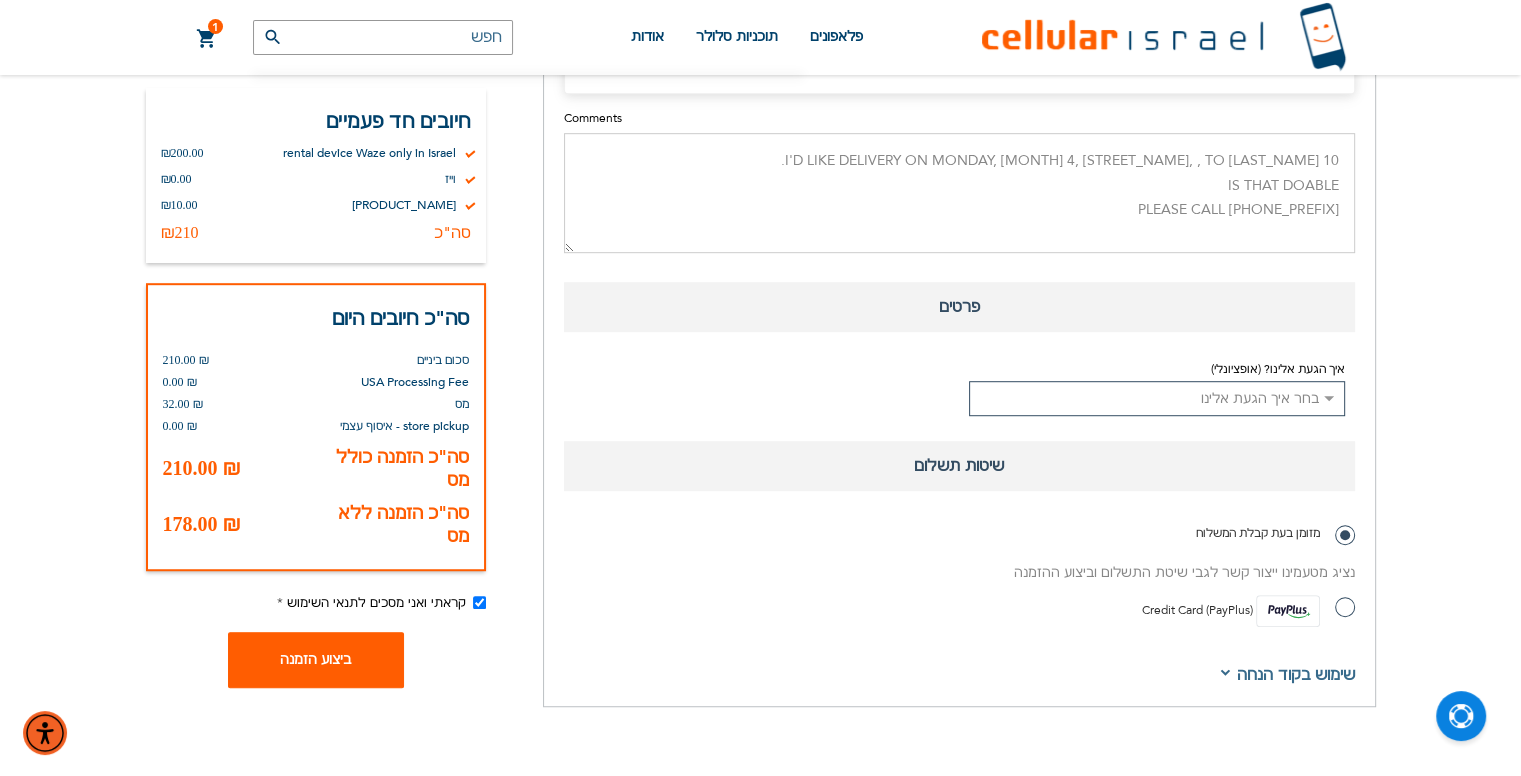 click on "ביצוע הזמנה" at bounding box center (315, 659) 